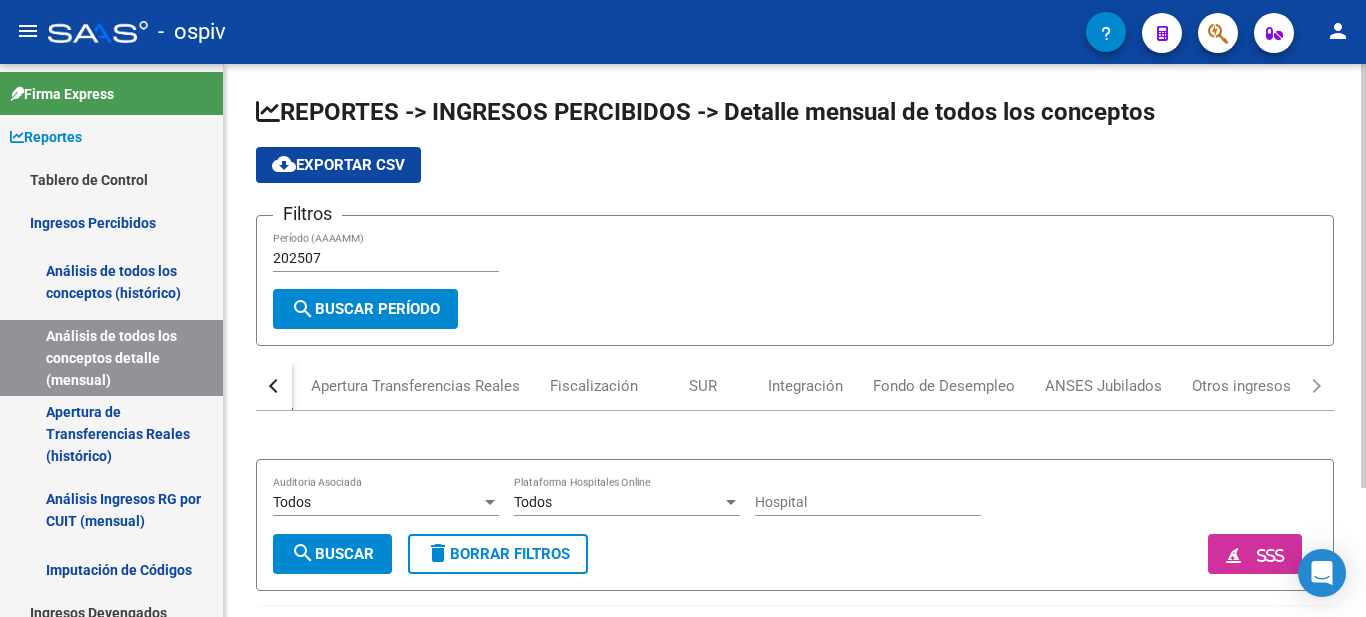 scroll, scrollTop: 0, scrollLeft: 0, axis: both 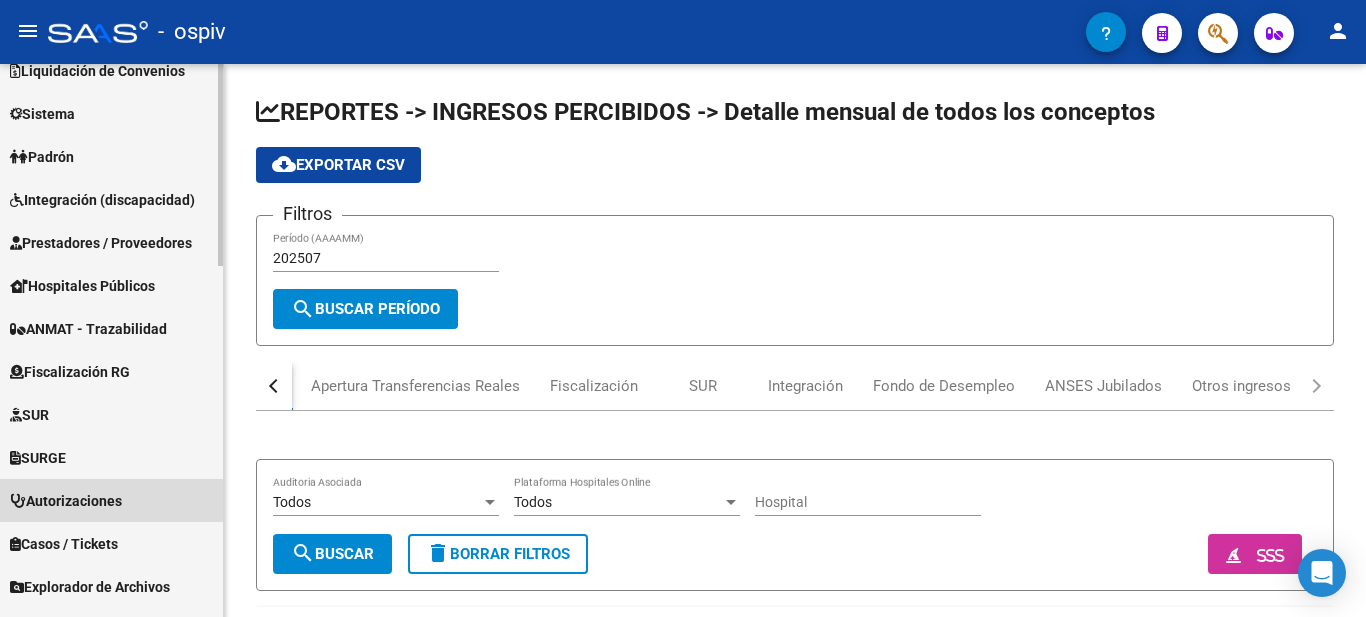 click on "Autorizaciones" at bounding box center (111, 500) 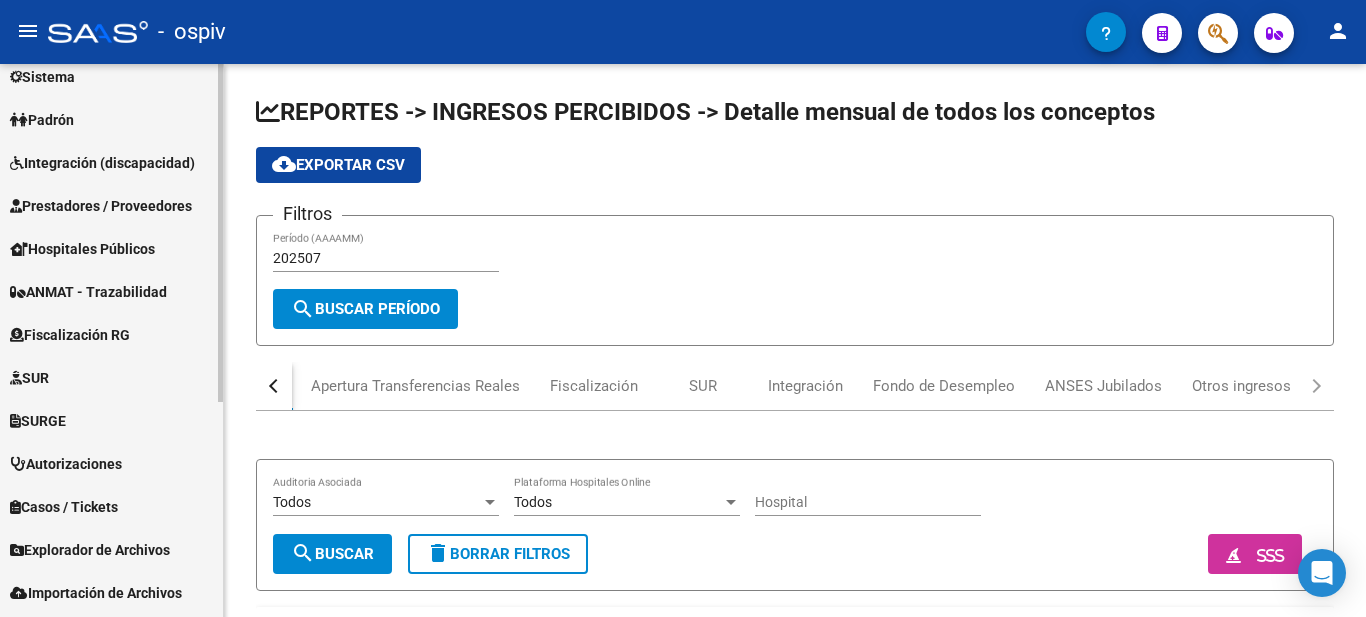 scroll, scrollTop: 152, scrollLeft: 0, axis: vertical 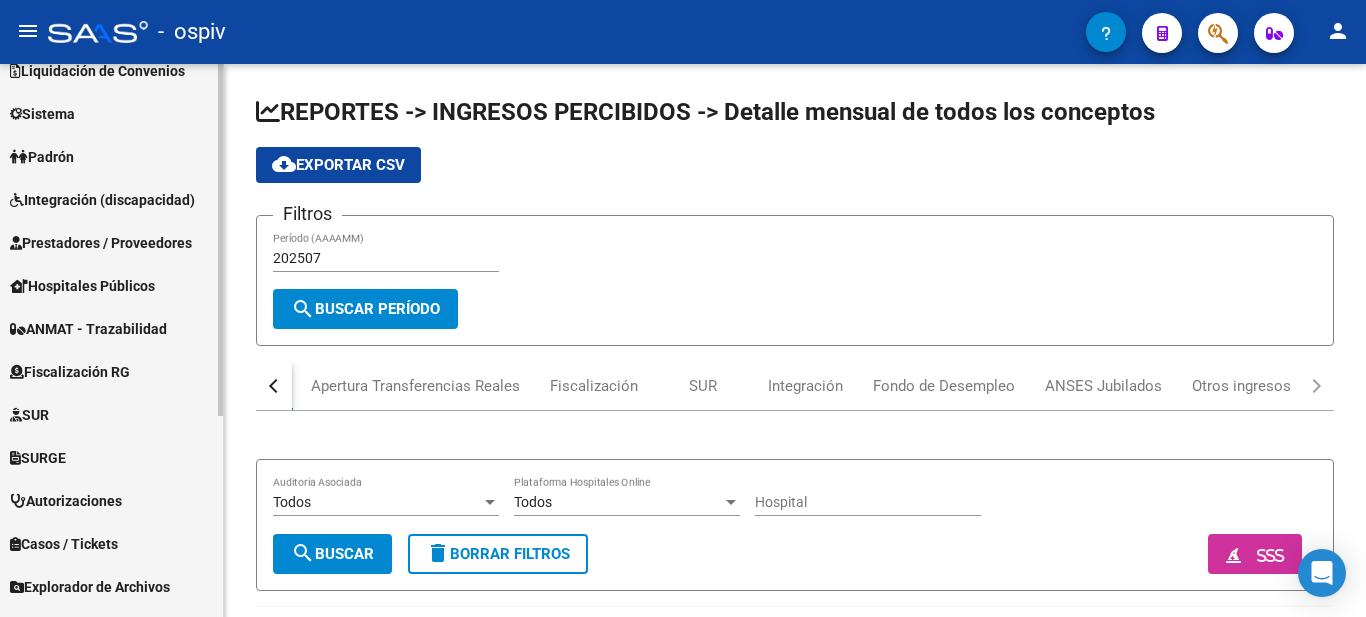 click on "Autorizaciones" at bounding box center (111, 500) 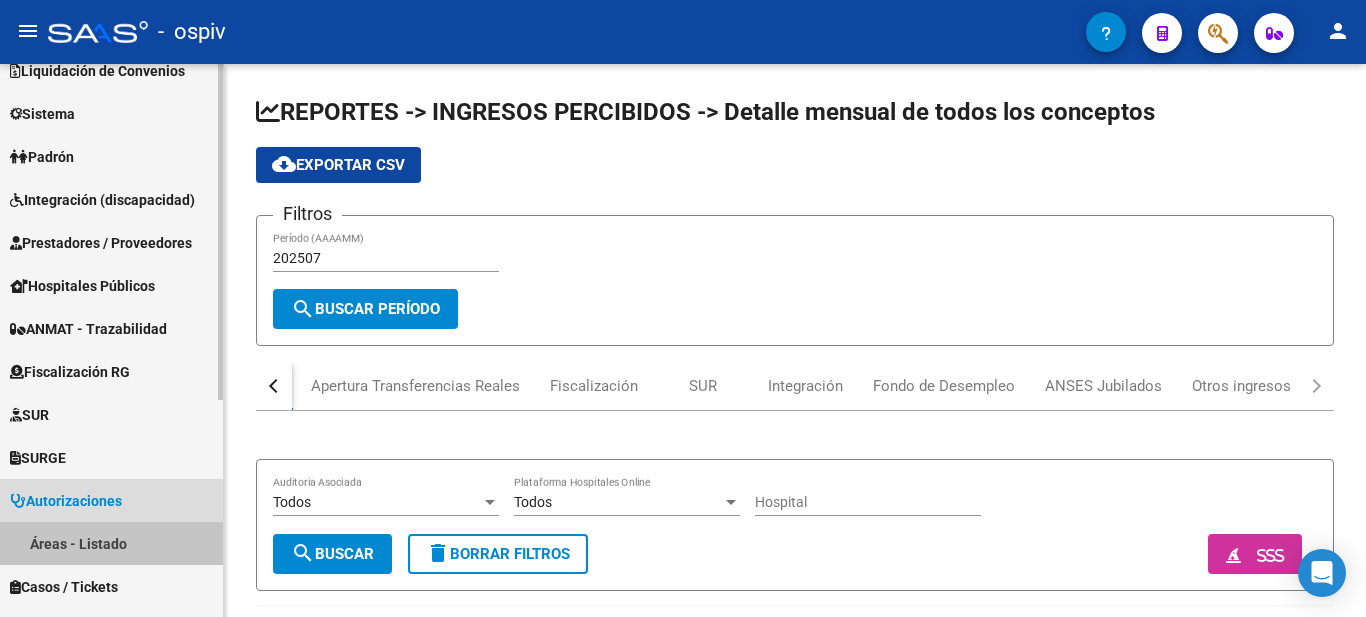 click on "Áreas - Listado" at bounding box center (111, 543) 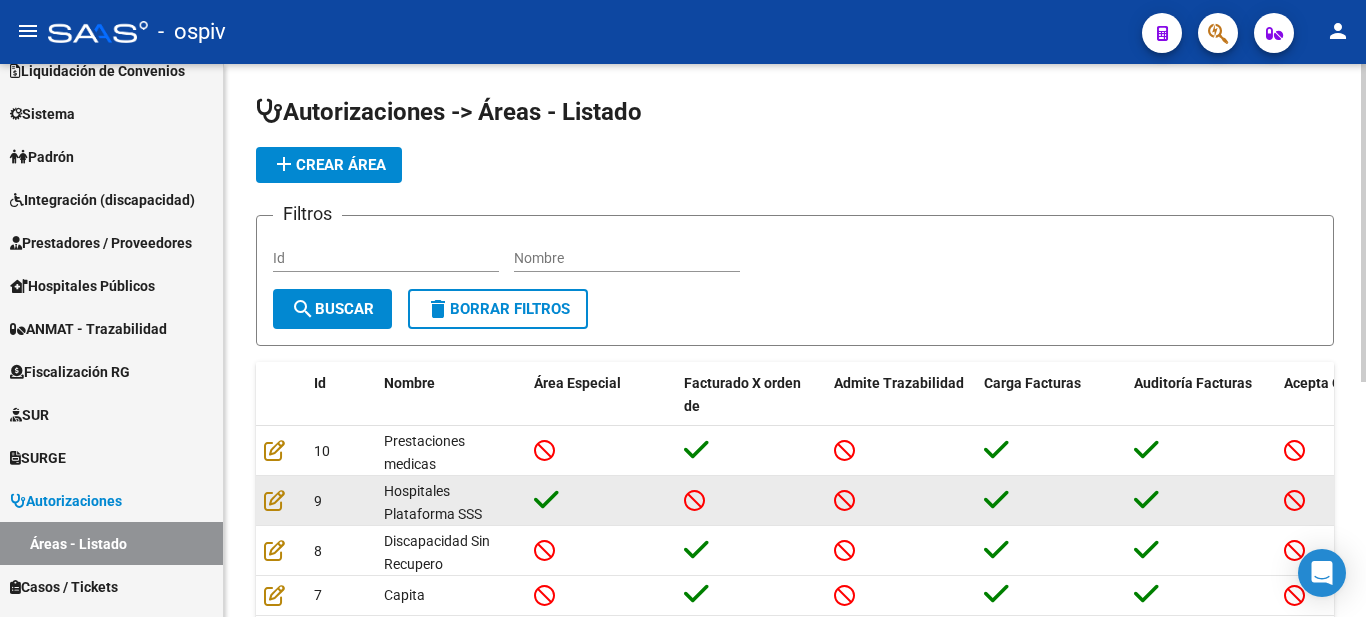 scroll, scrollTop: 3, scrollLeft: 0, axis: vertical 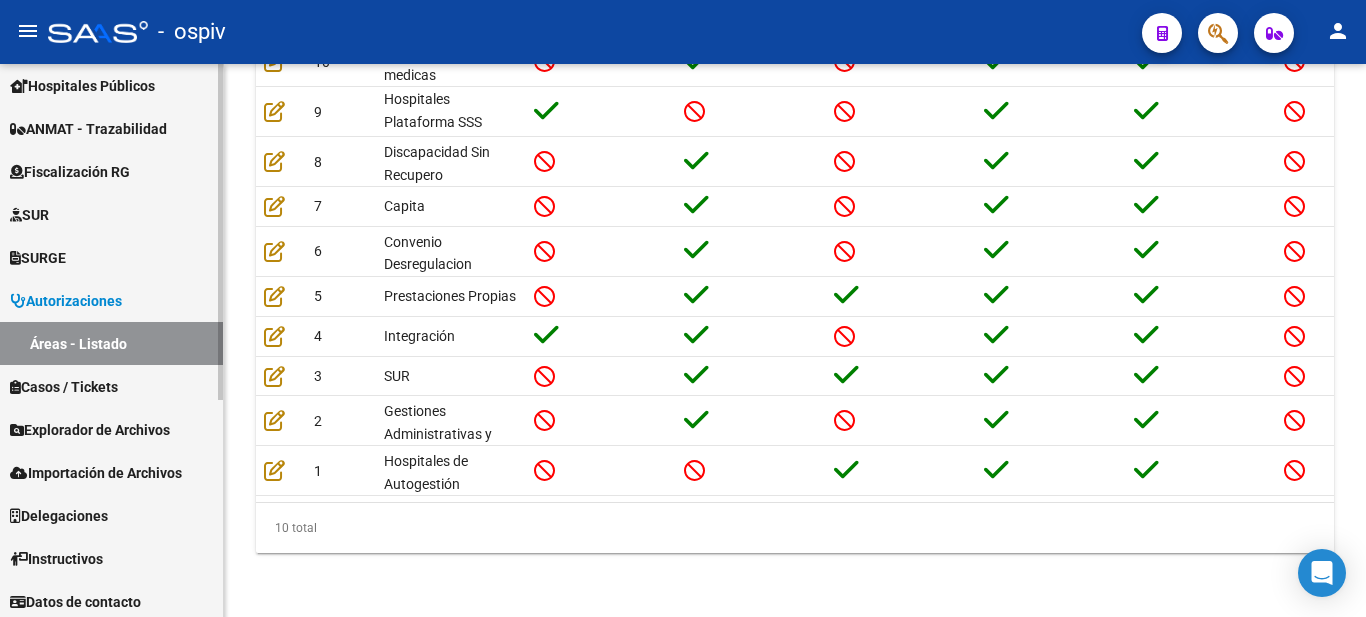 click on "Casos / Tickets" at bounding box center [64, 387] 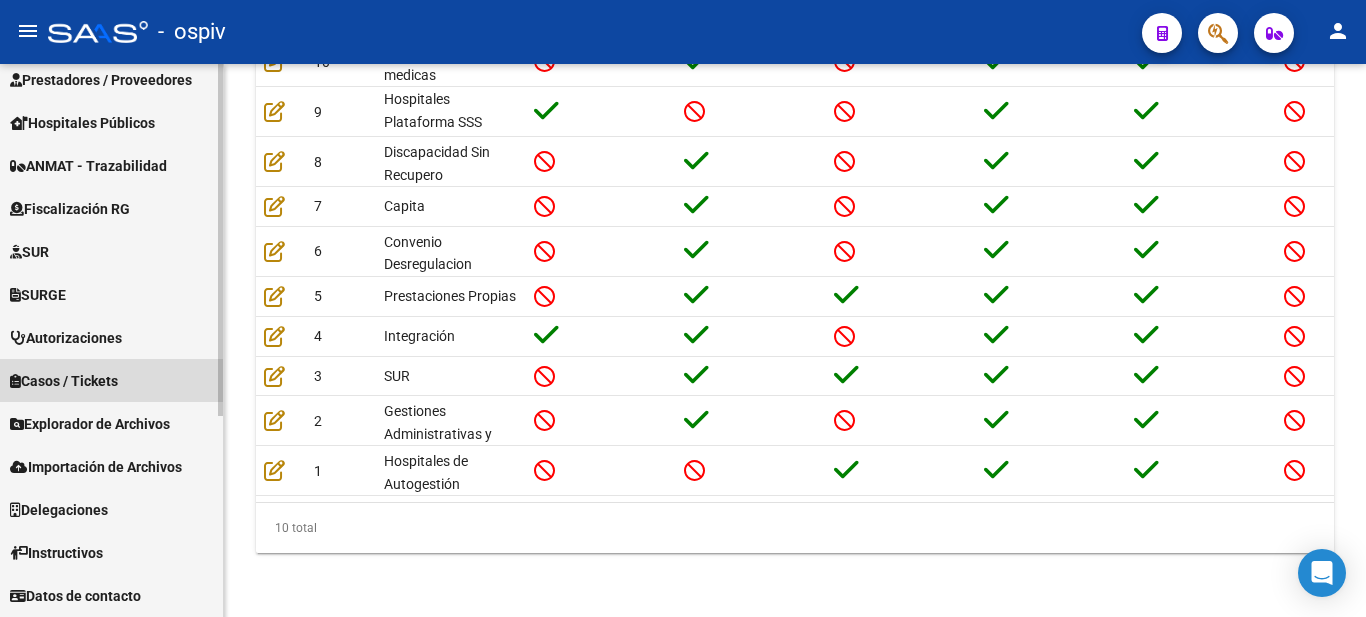 click on "Casos / Tickets" at bounding box center [64, 381] 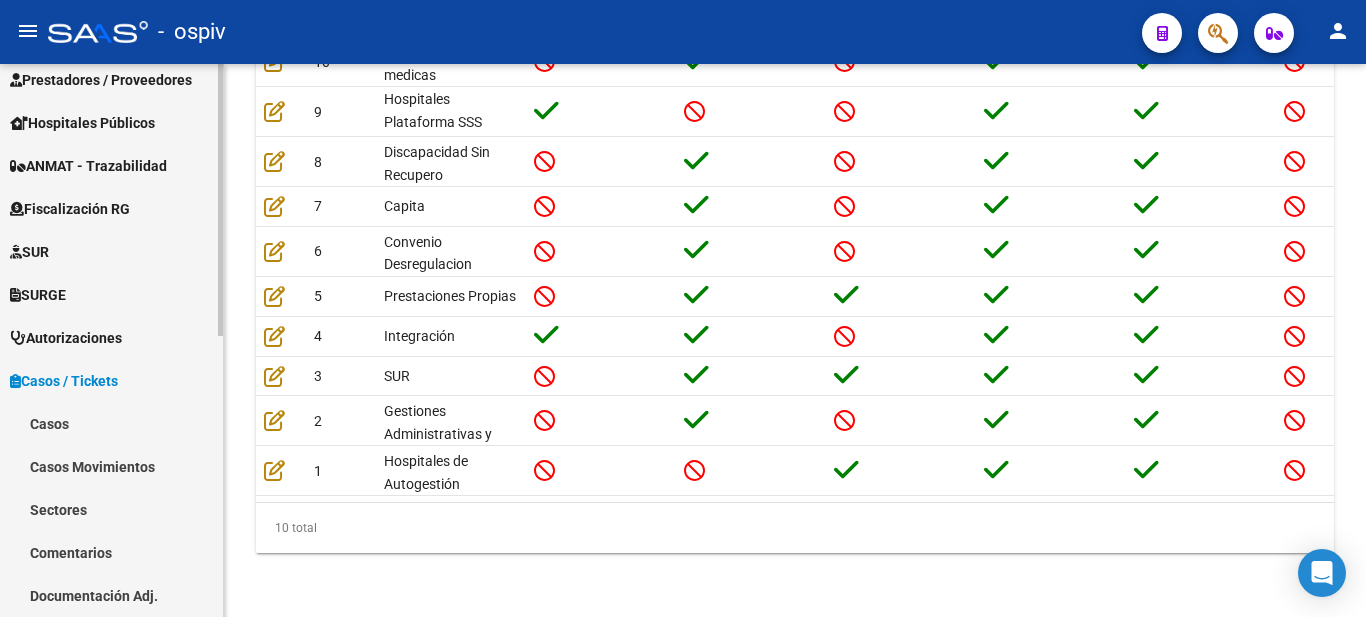 scroll, scrollTop: 352, scrollLeft: 0, axis: vertical 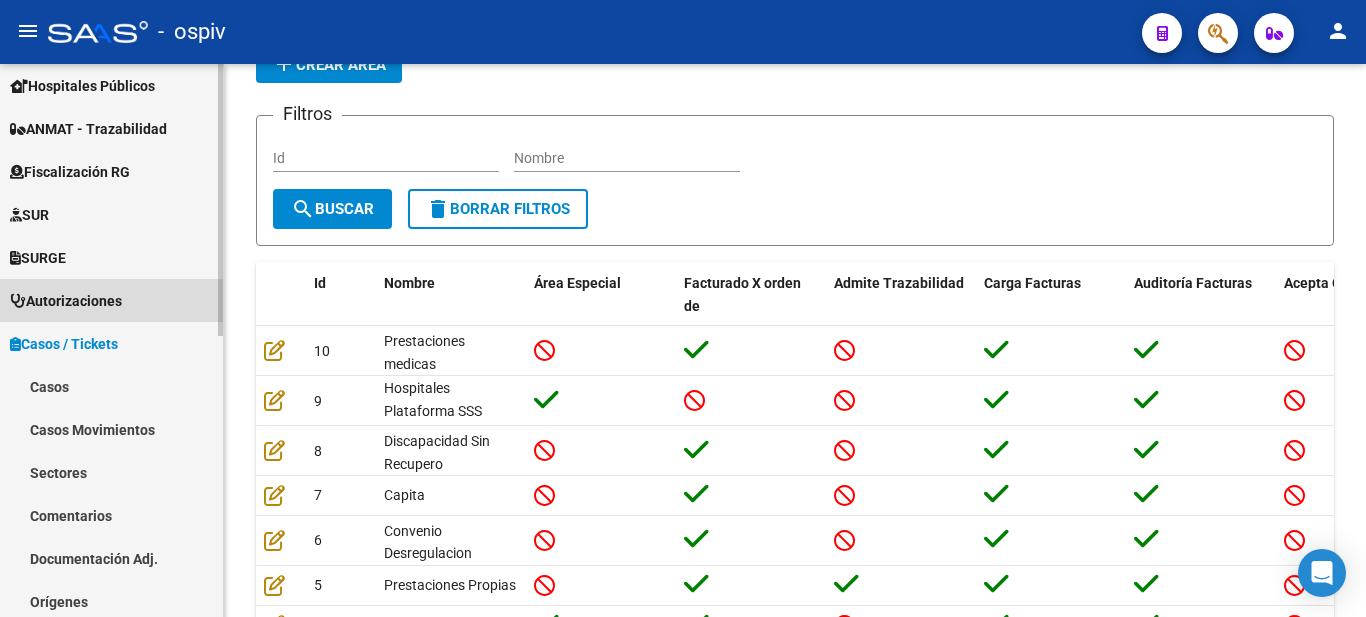 click on "Autorizaciones" at bounding box center [66, 301] 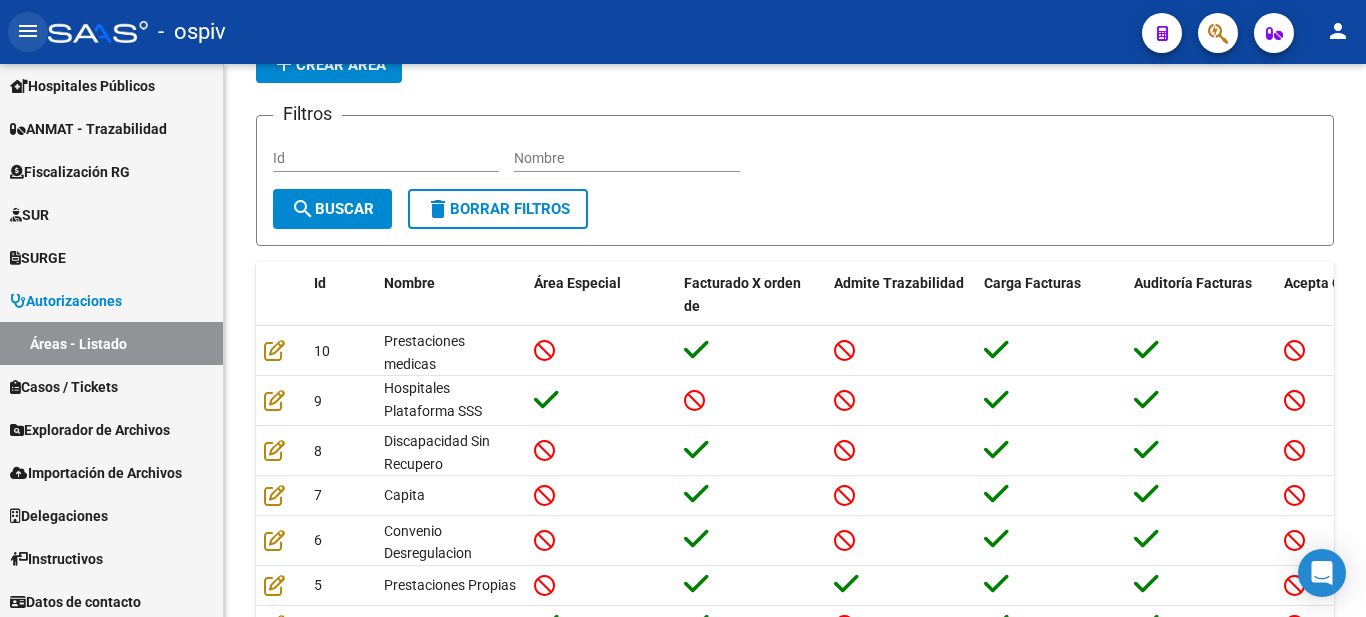 click on "menu" 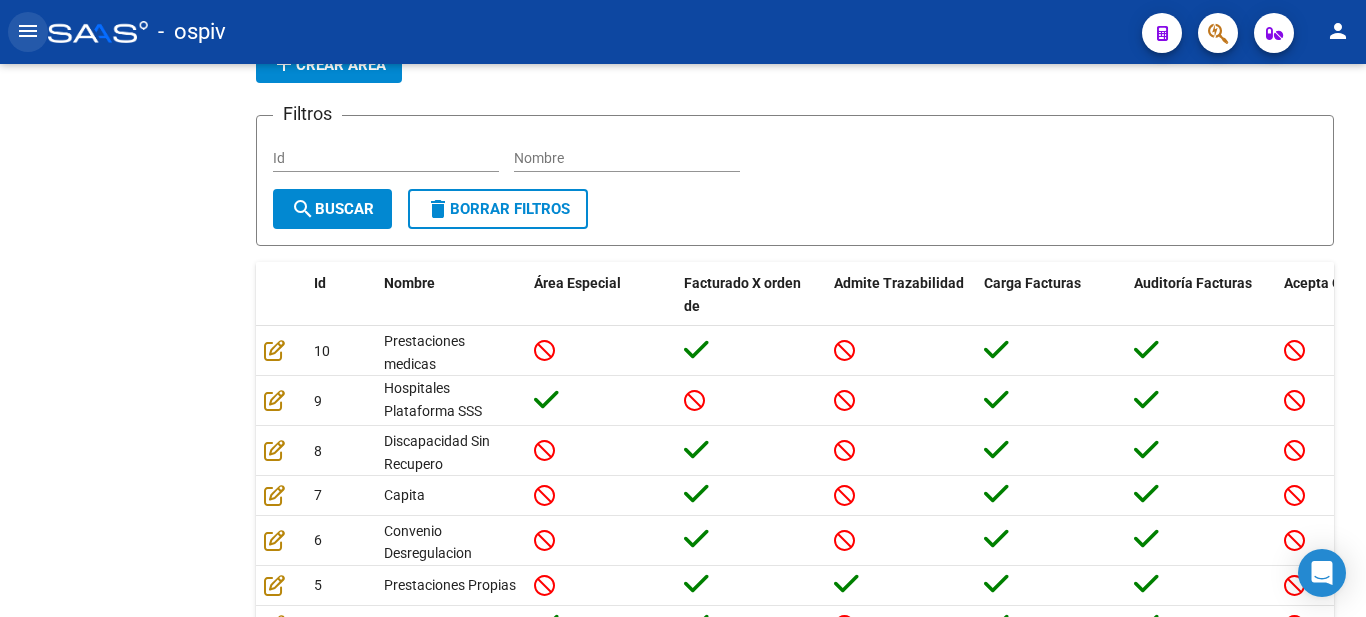 click on "menu" 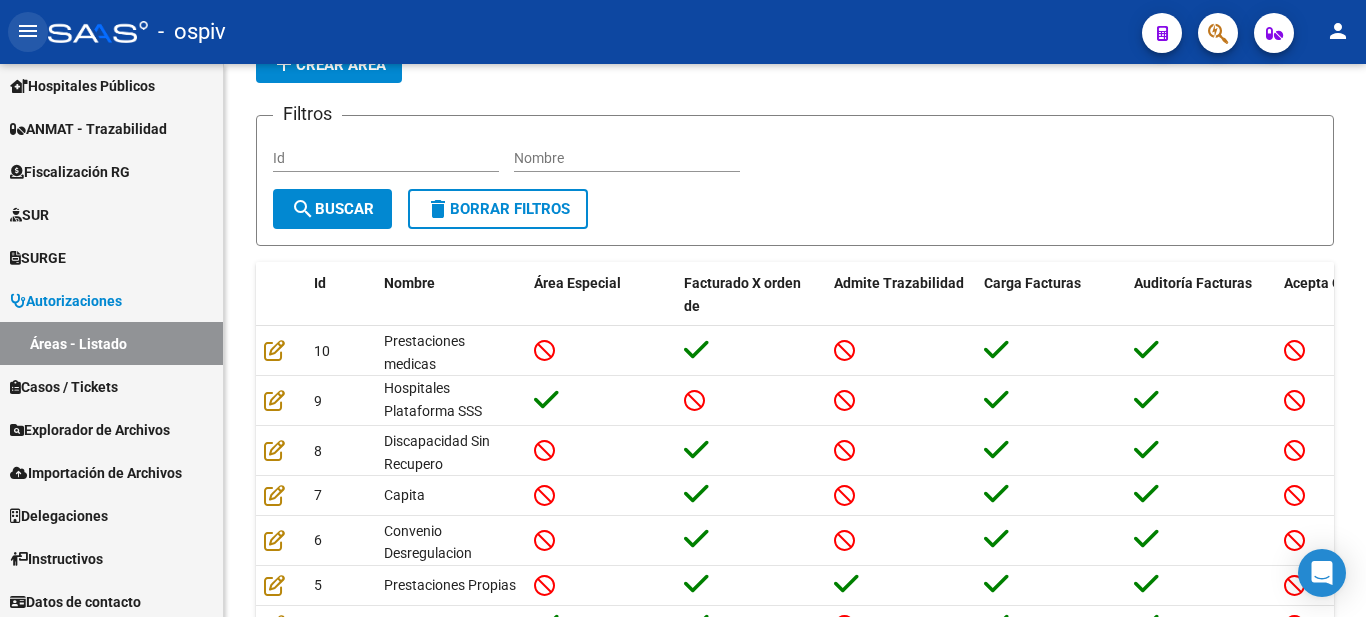 click on "menu" 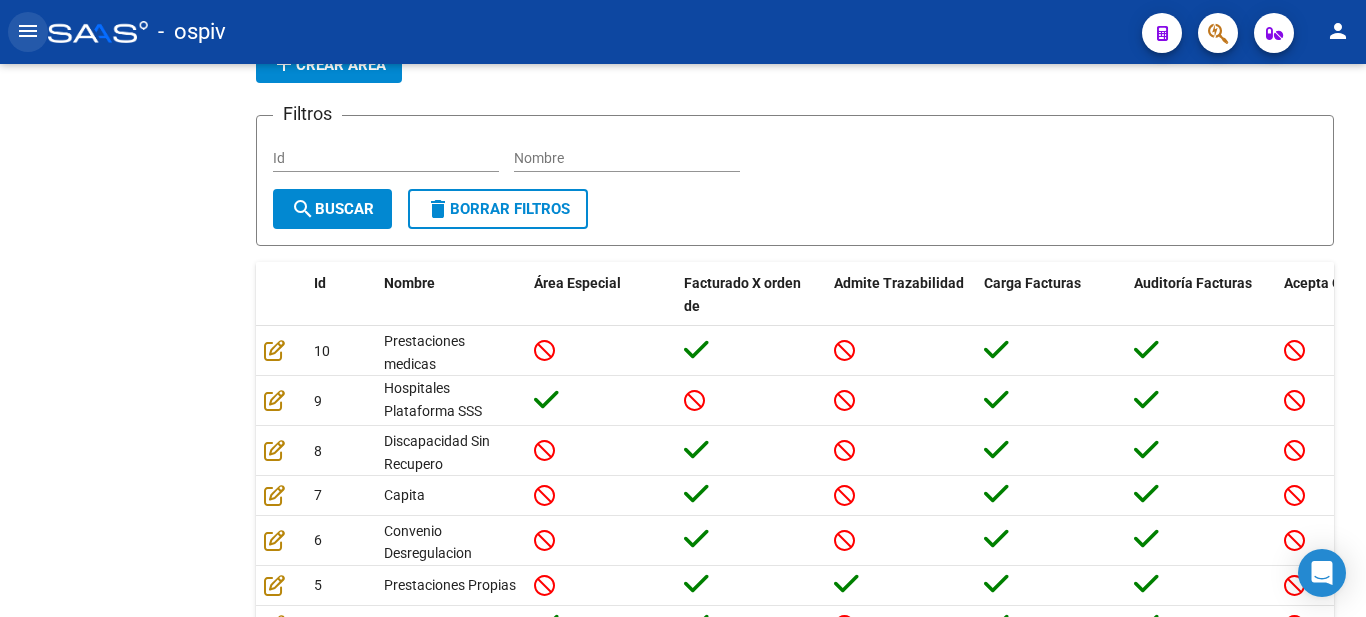 click on "menu" 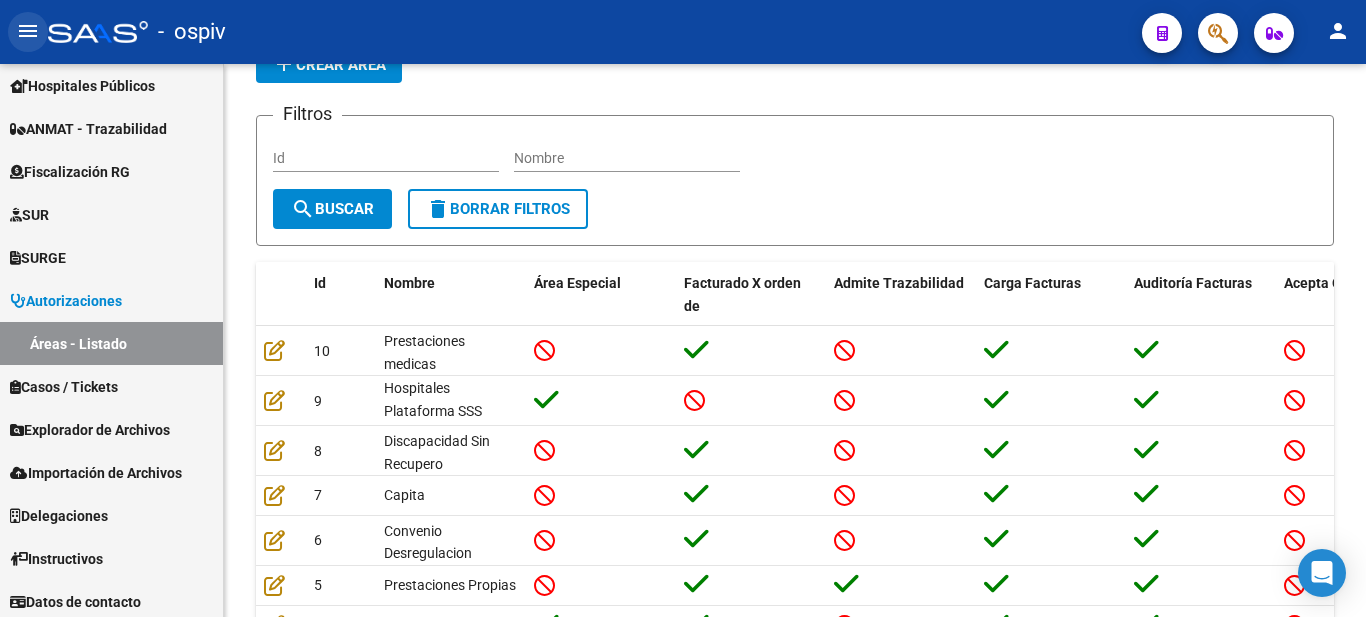 click on "menu" 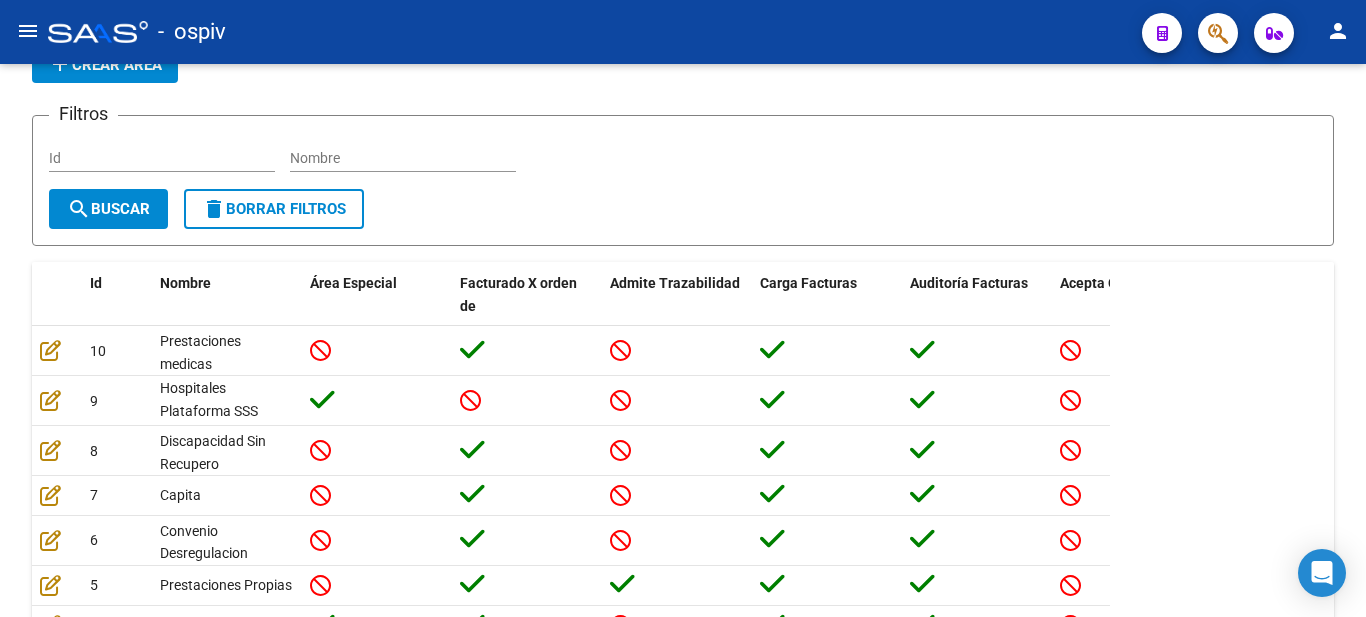 click on "menu" 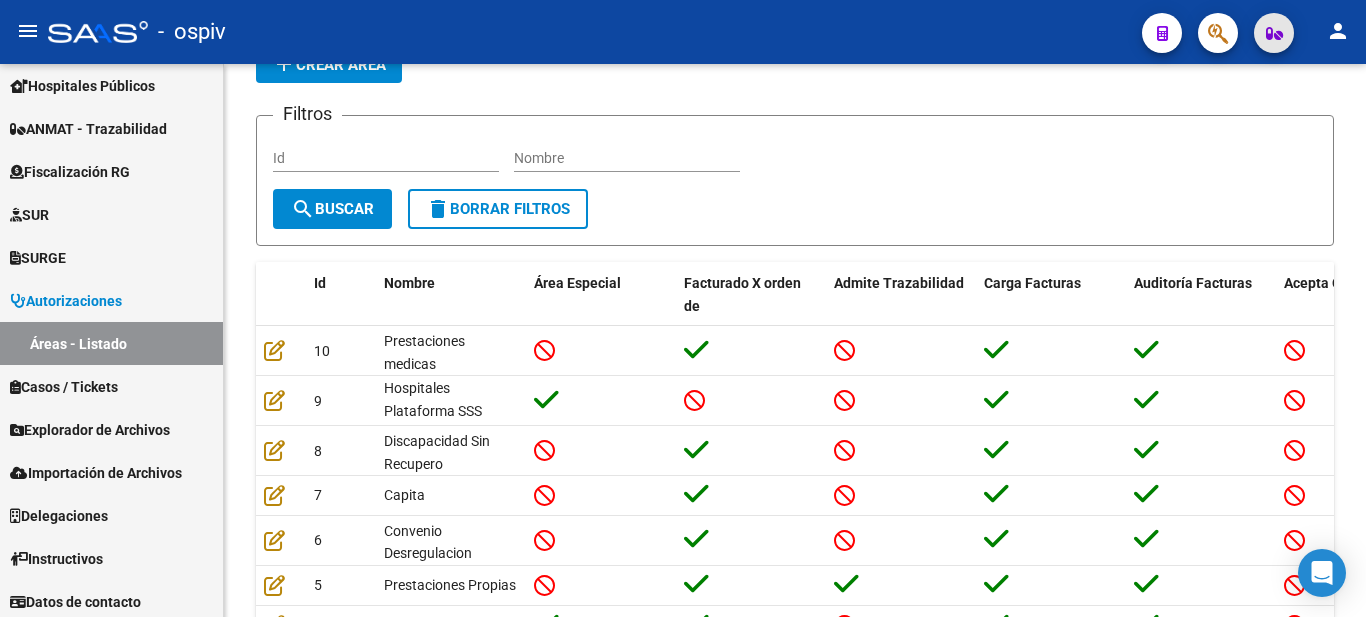 click 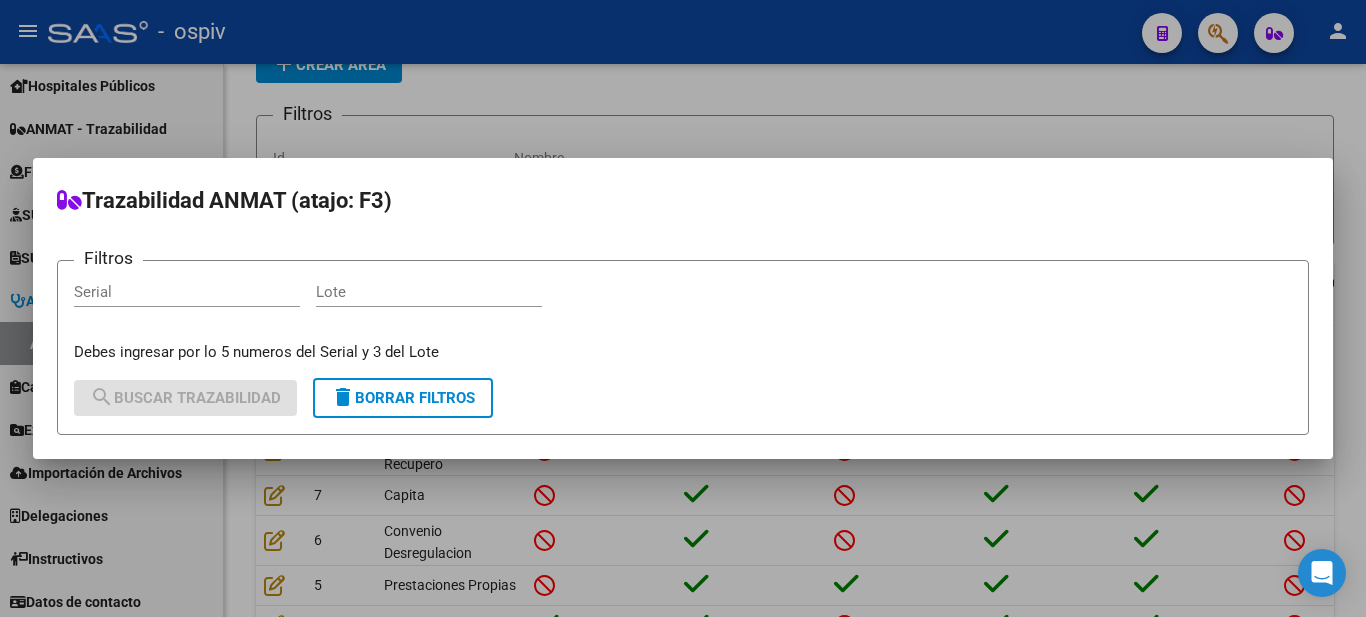 click at bounding box center (683, 308) 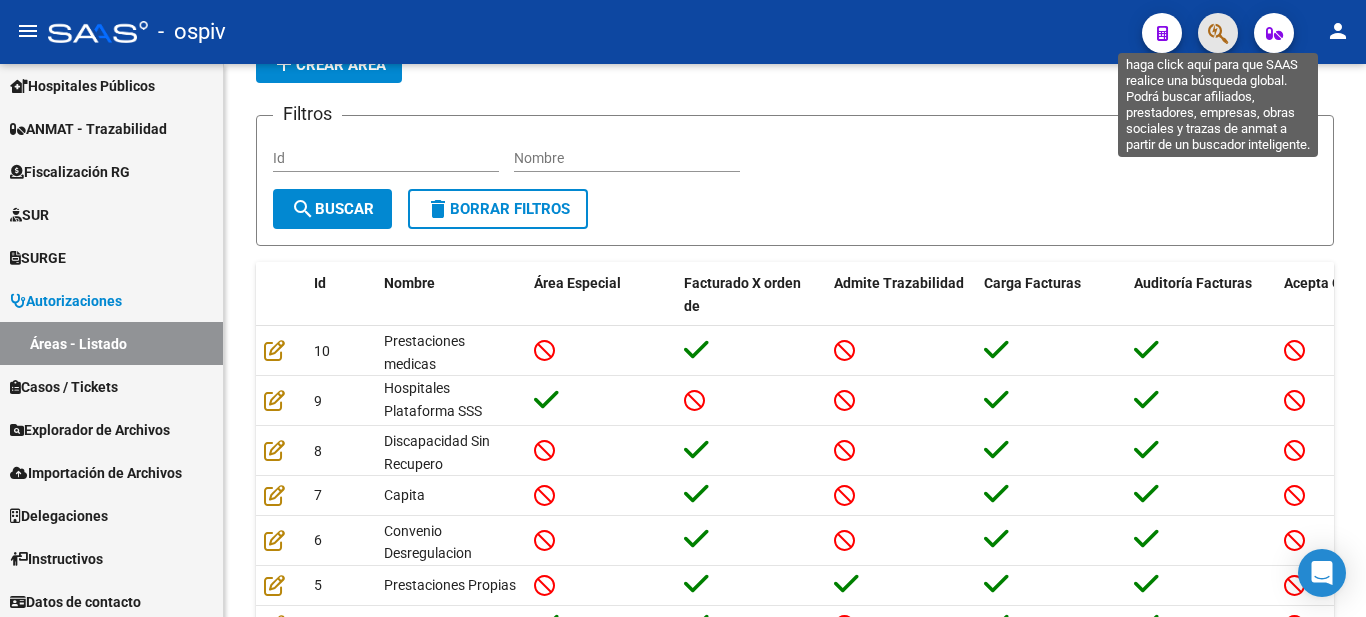 click 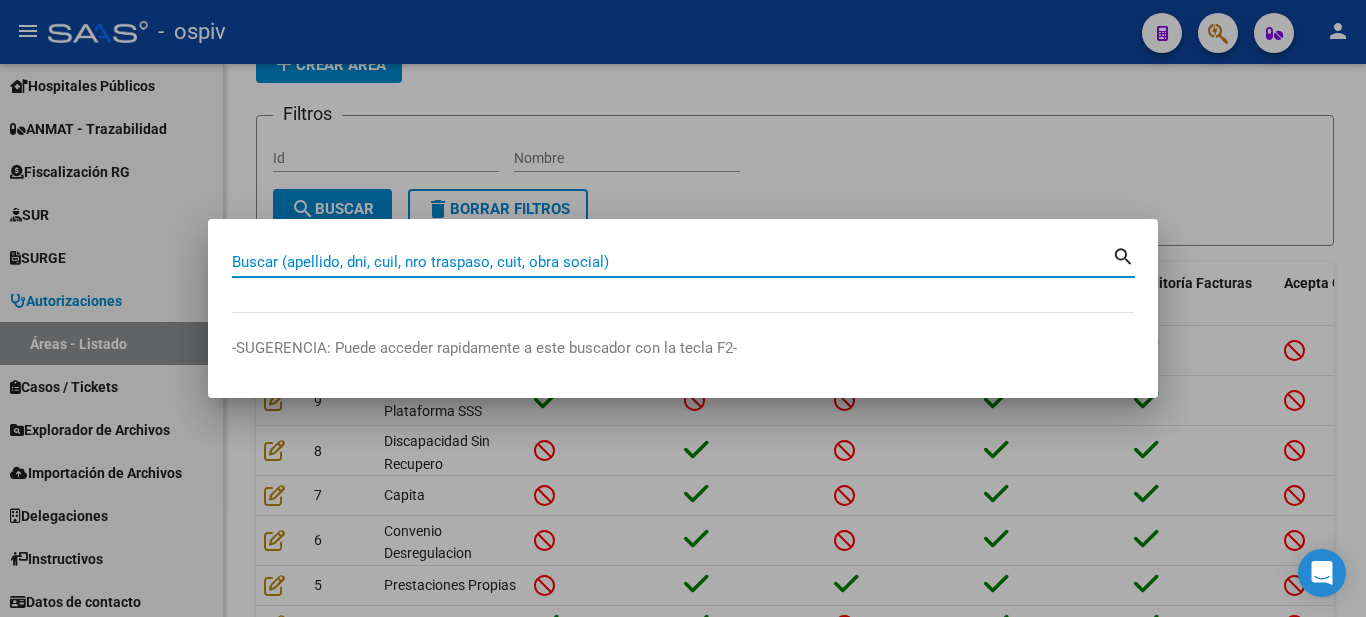 click at bounding box center (683, 308) 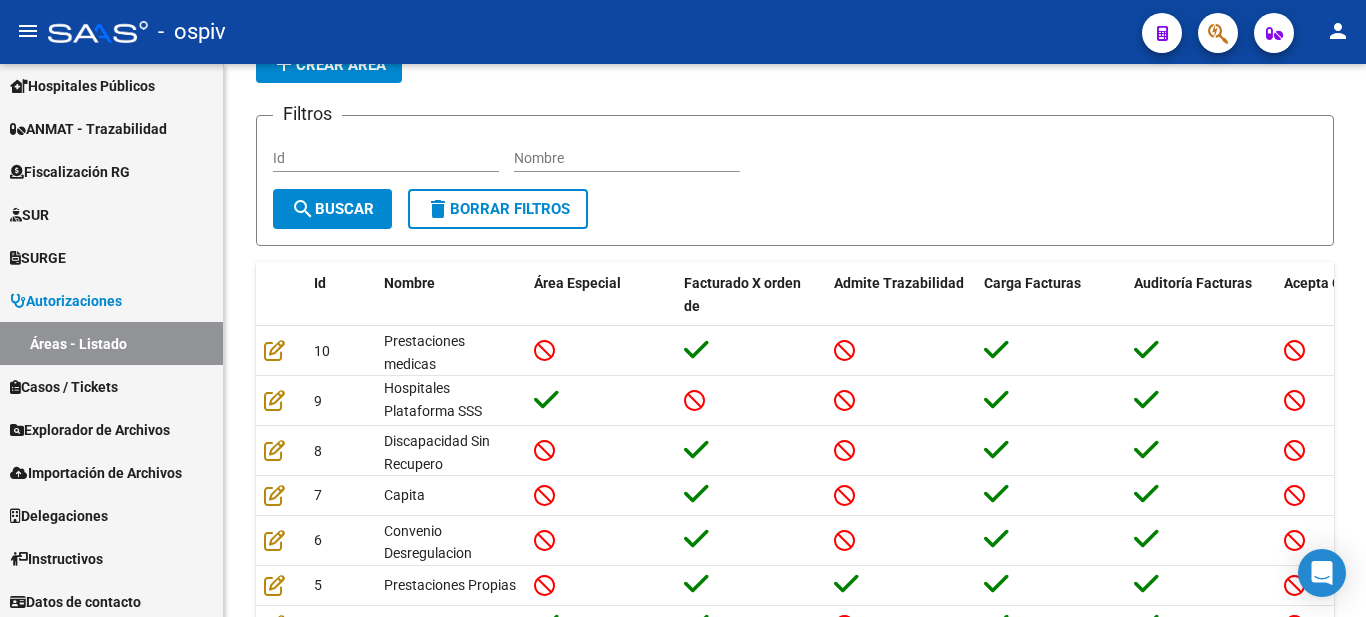 click 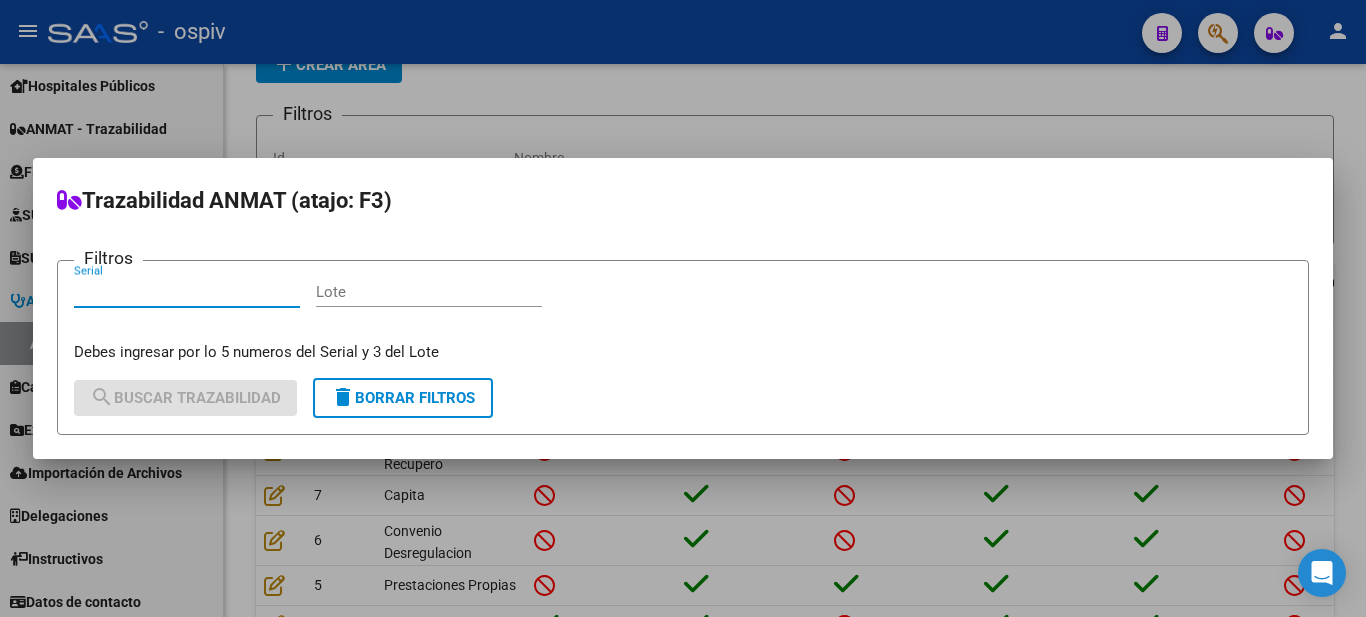 click at bounding box center [683, 308] 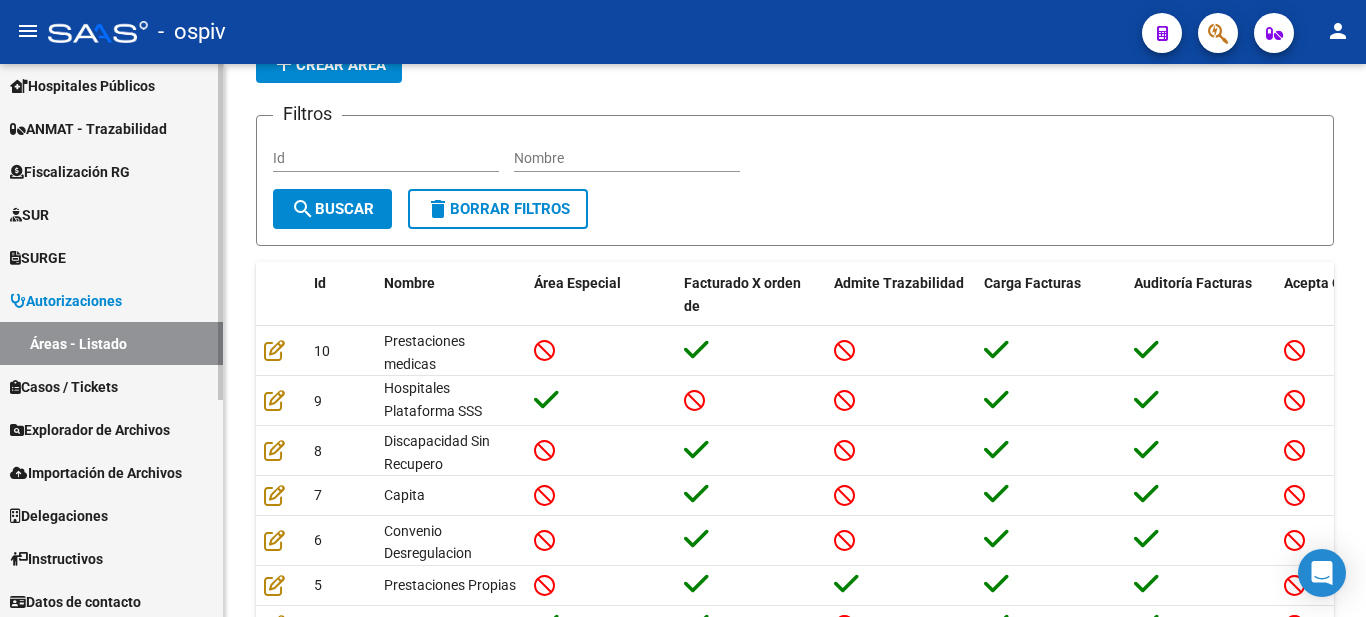 scroll, scrollTop: 358, scrollLeft: 0, axis: vertical 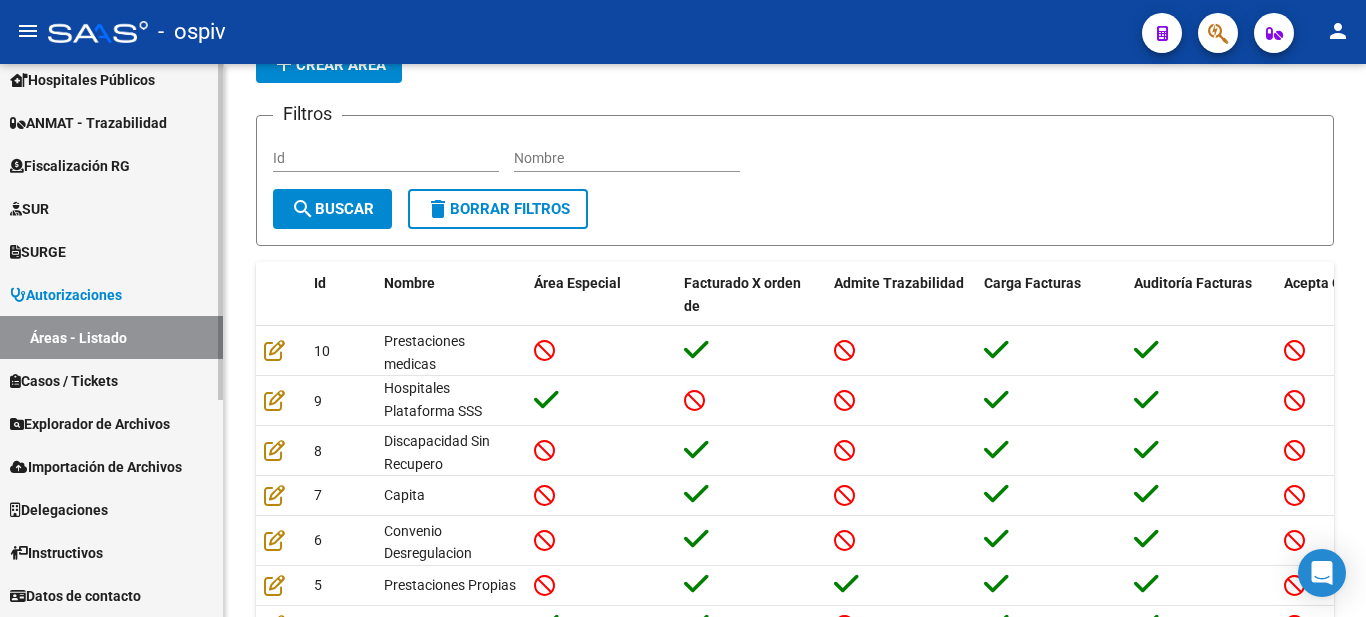 click on "Instructivos" at bounding box center (56, 553) 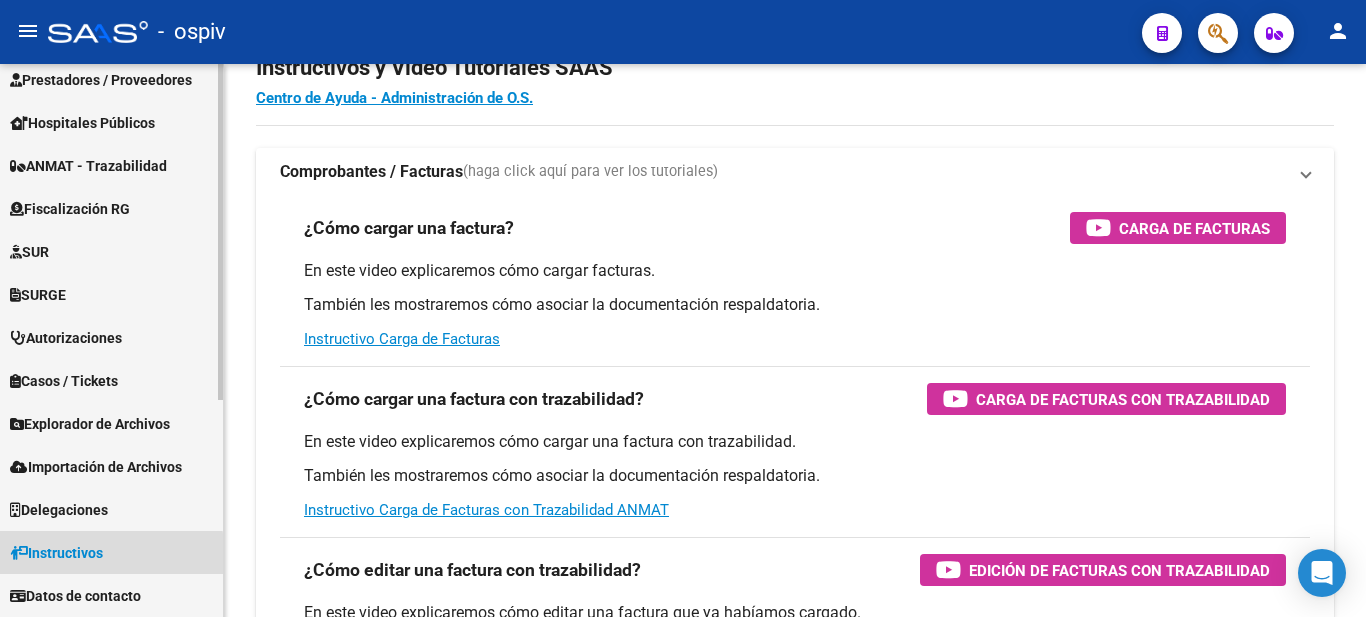 scroll, scrollTop: 0, scrollLeft: 0, axis: both 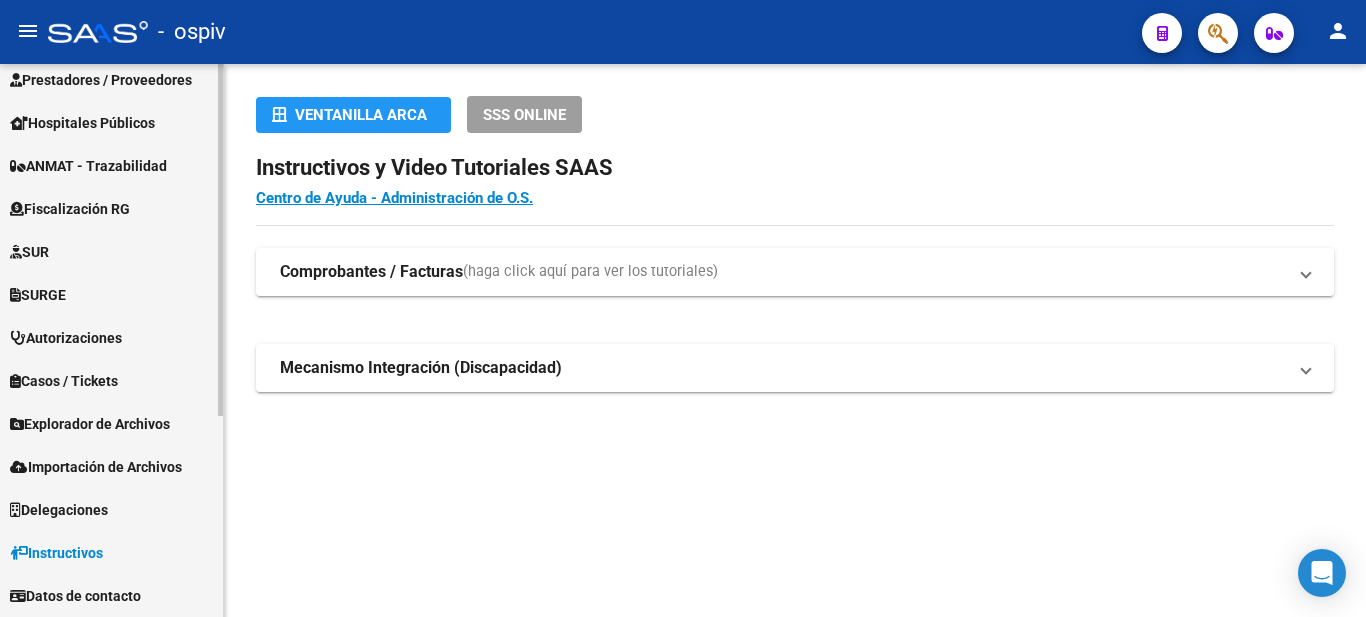 click on "Datos de contacto" at bounding box center [75, 596] 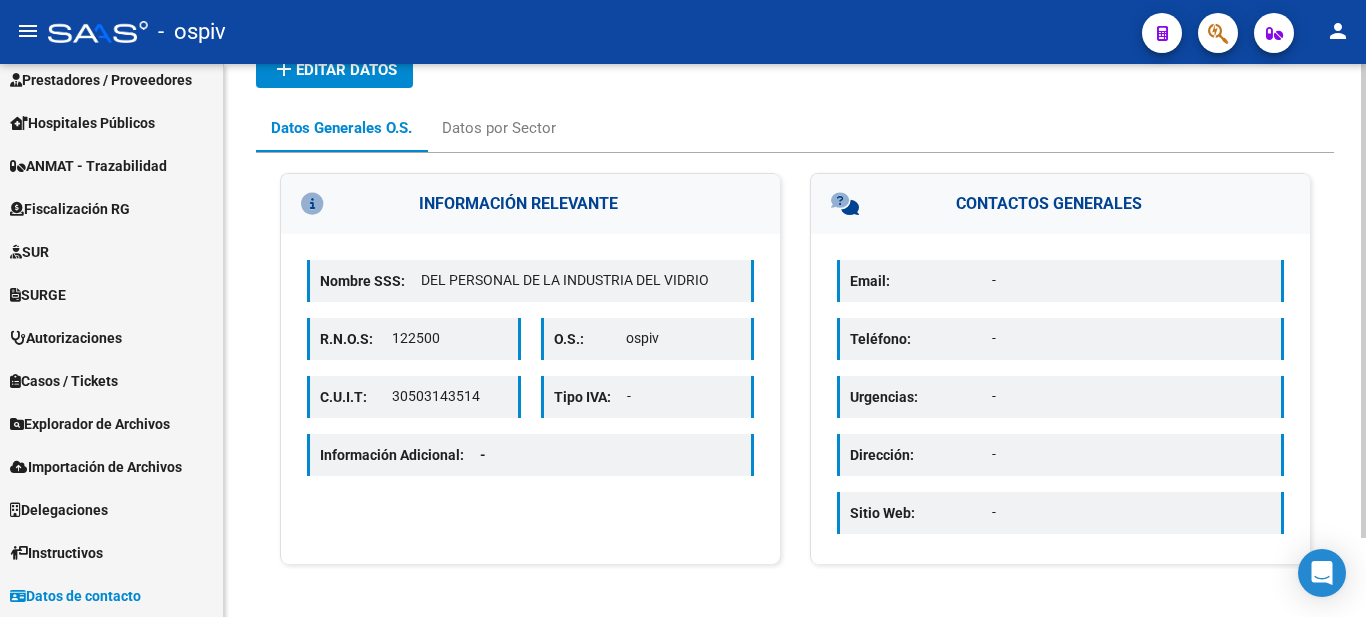 scroll, scrollTop: 0, scrollLeft: 0, axis: both 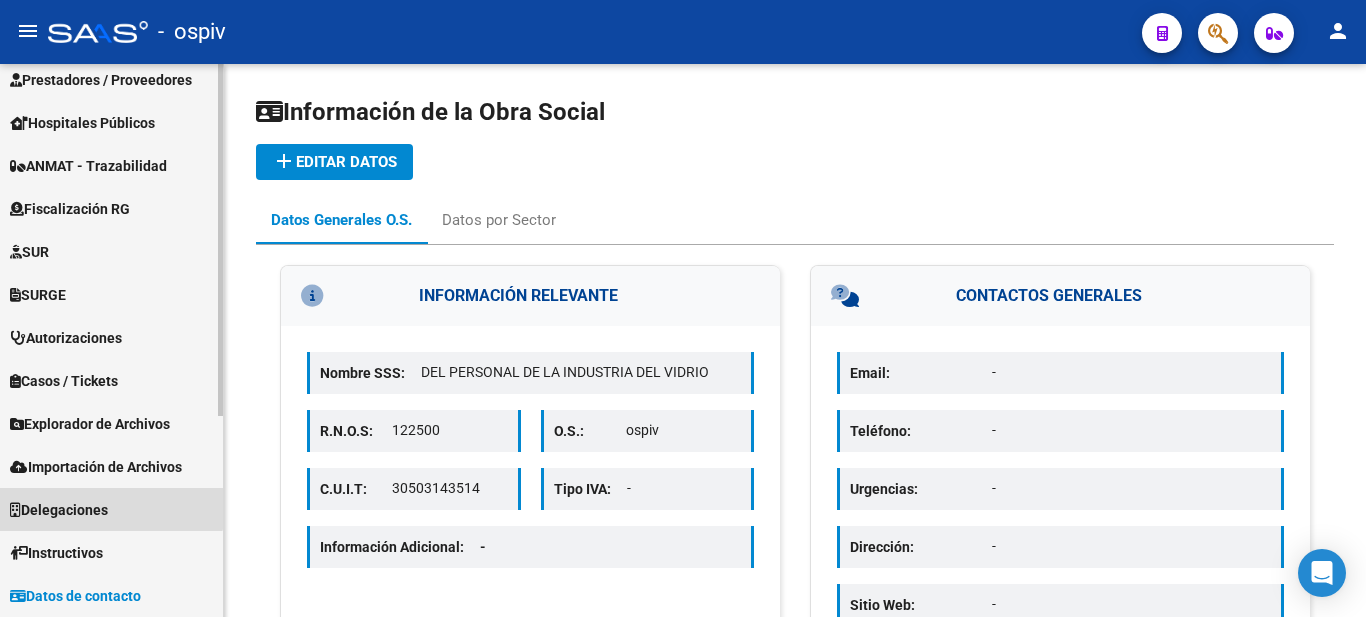 click on "Delegaciones" at bounding box center [59, 510] 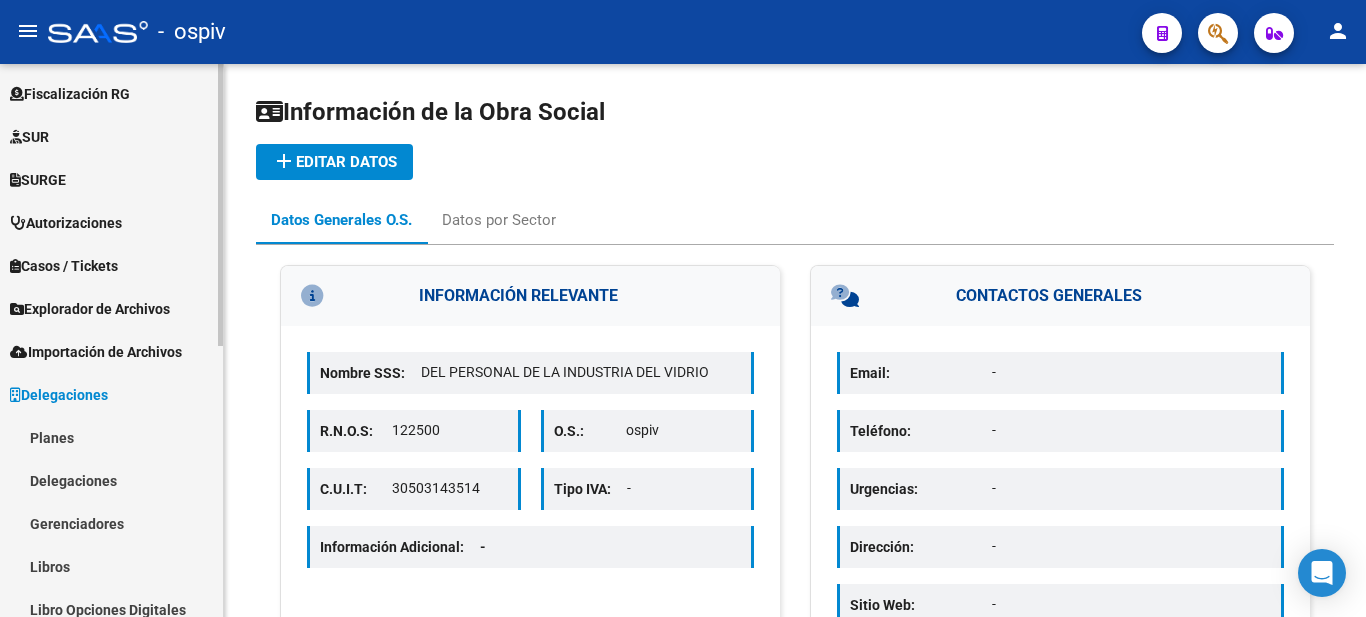 scroll, scrollTop: 330, scrollLeft: 0, axis: vertical 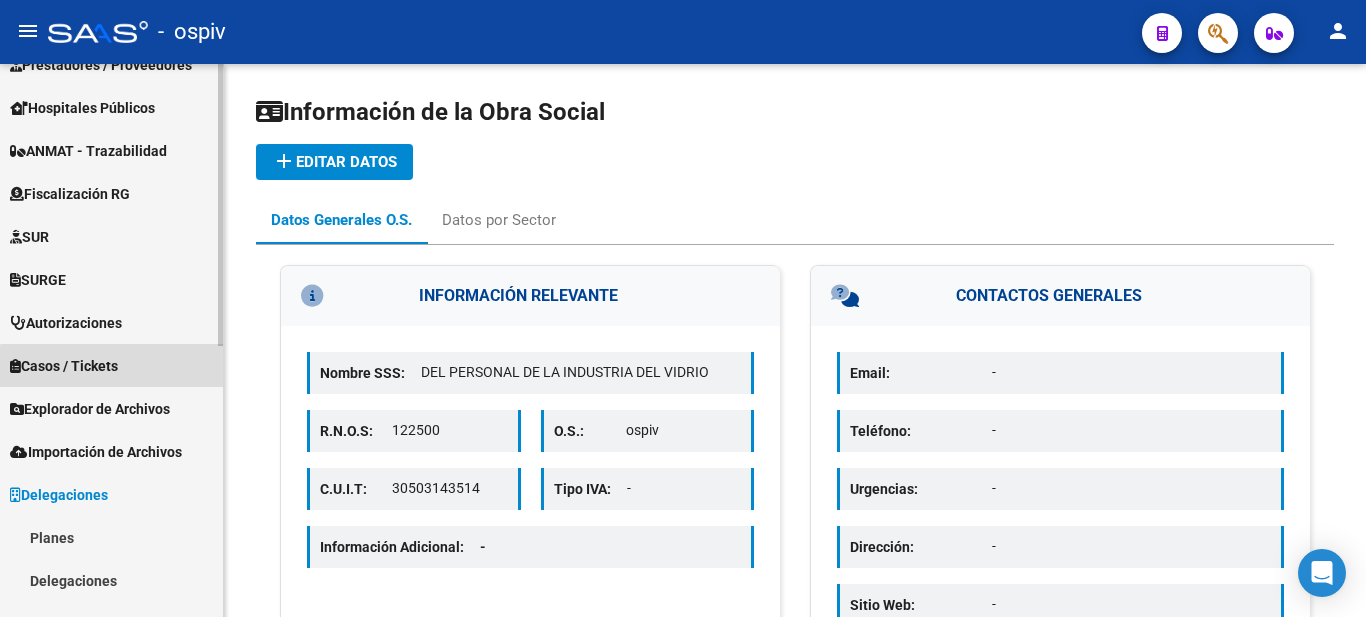 click on "Casos / Tickets" at bounding box center [111, 365] 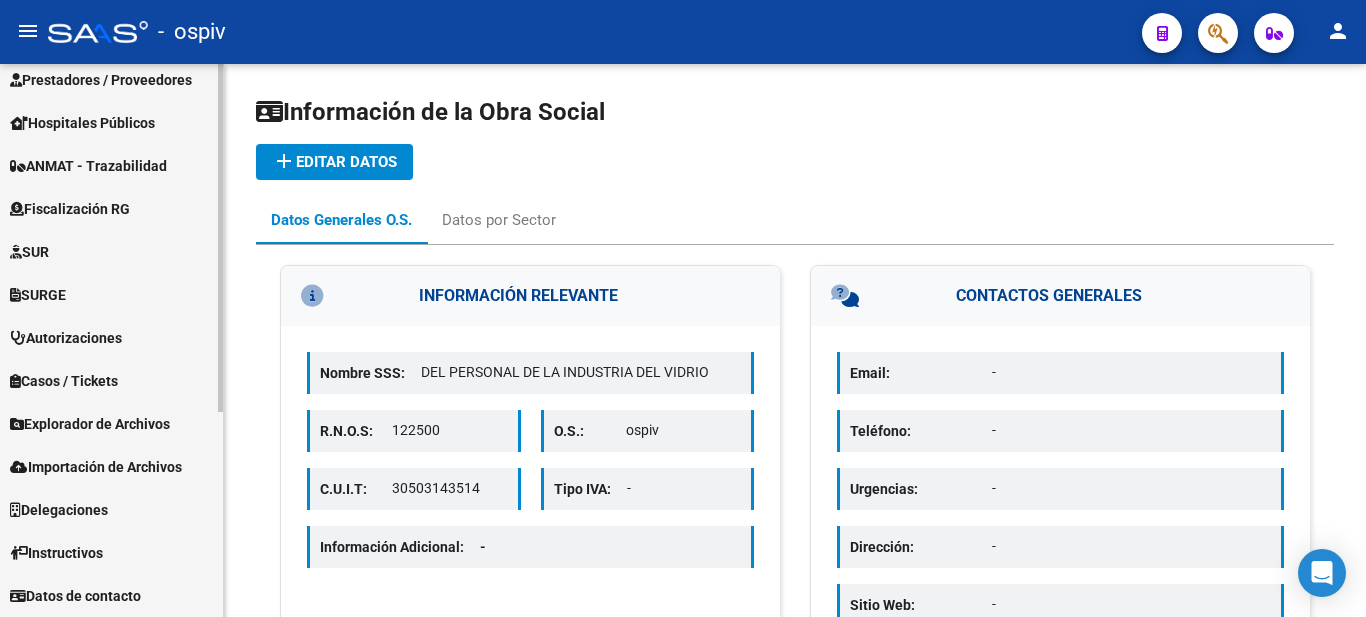 click on "Casos / Tickets" at bounding box center [111, 380] 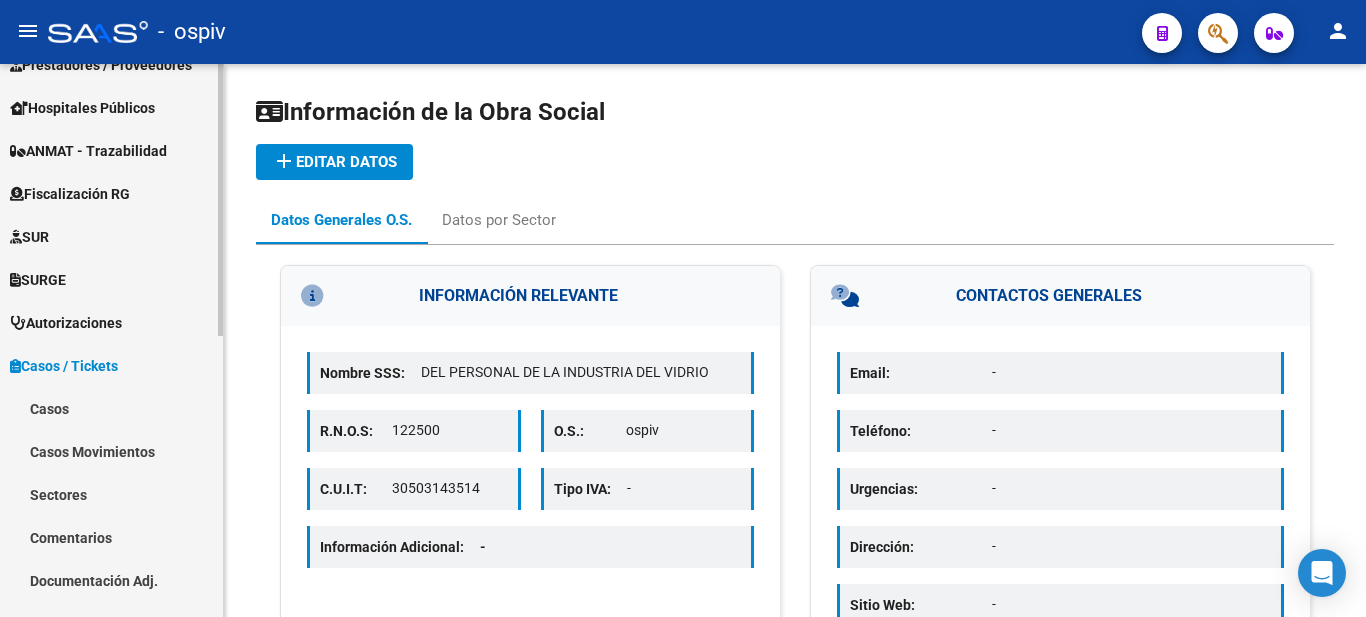 scroll, scrollTop: 430, scrollLeft: 0, axis: vertical 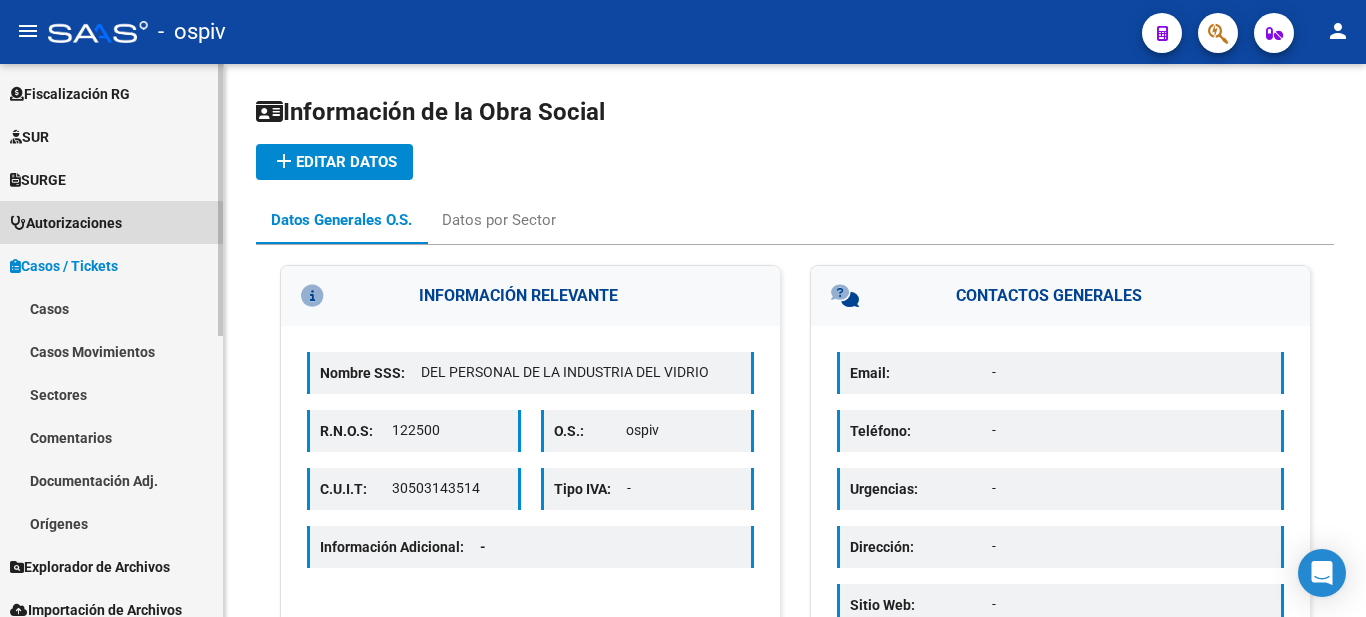 click on "Autorizaciones" at bounding box center (66, 223) 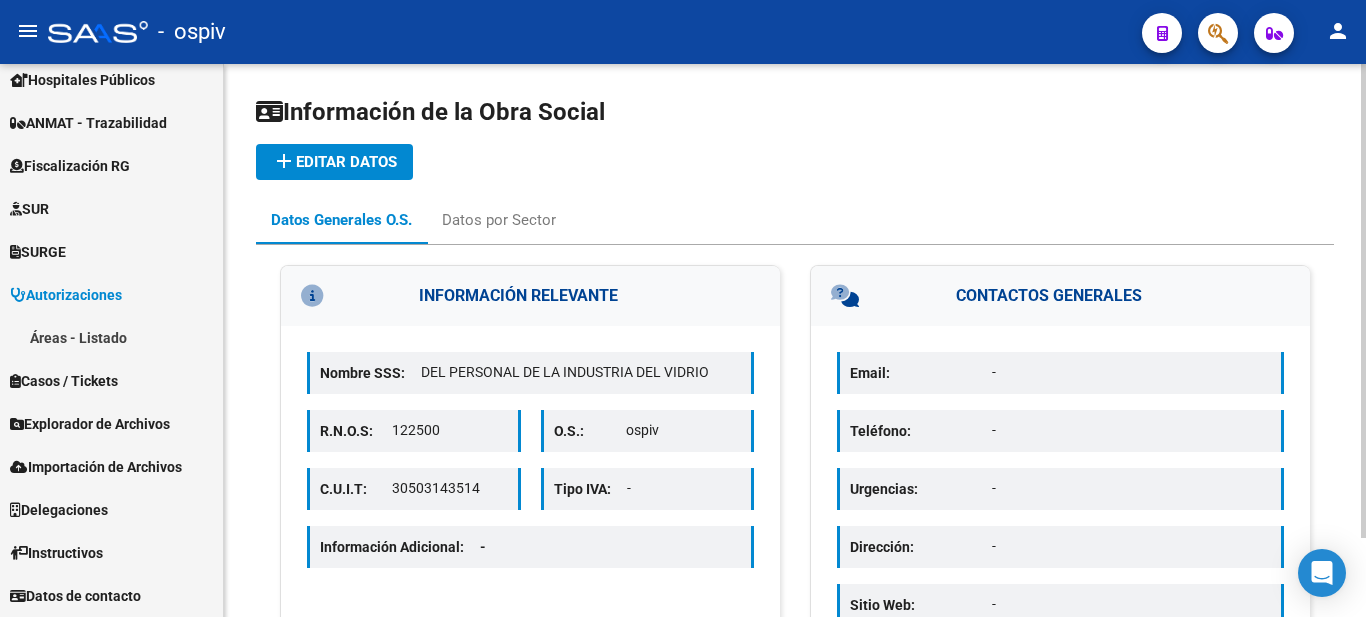 scroll, scrollTop: 358, scrollLeft: 0, axis: vertical 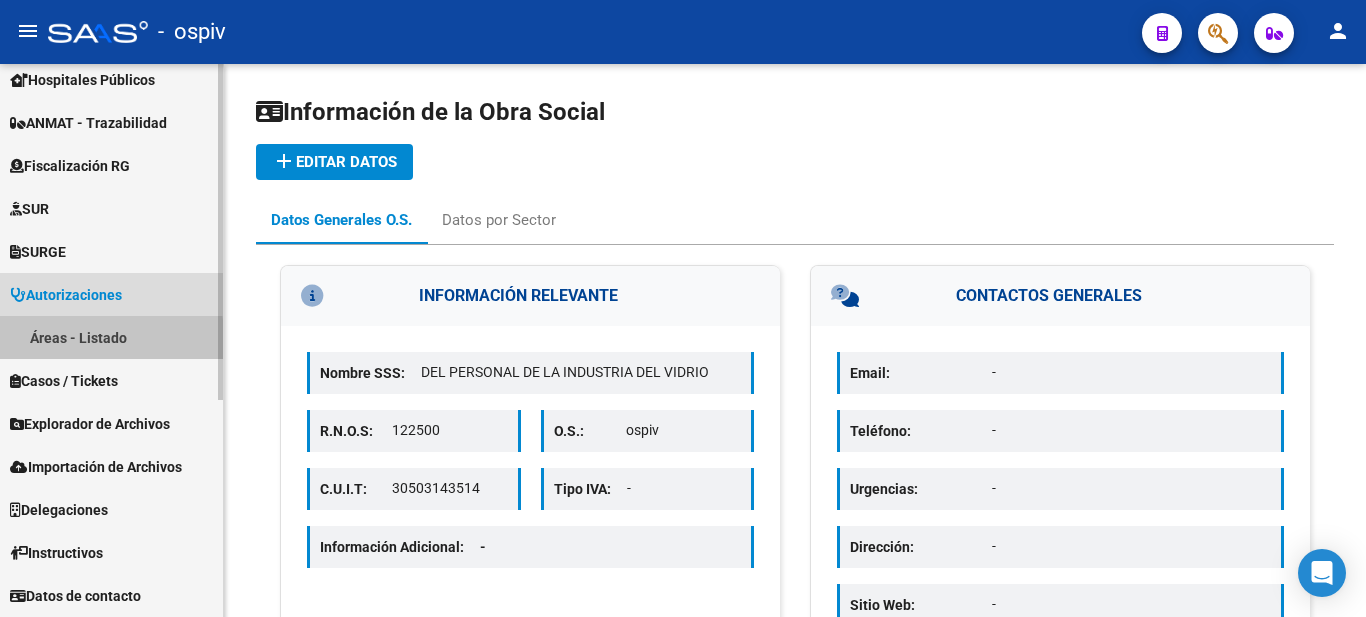 click on "Áreas - Listado" at bounding box center (111, 337) 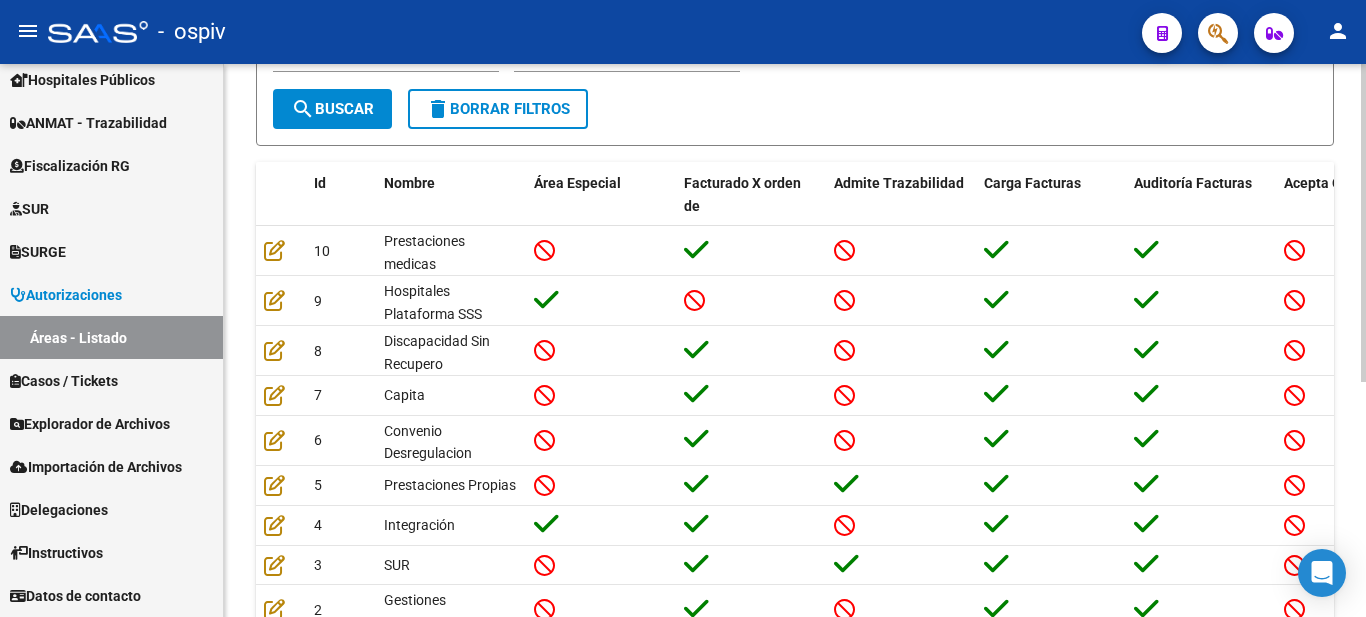 scroll, scrollTop: 0, scrollLeft: 0, axis: both 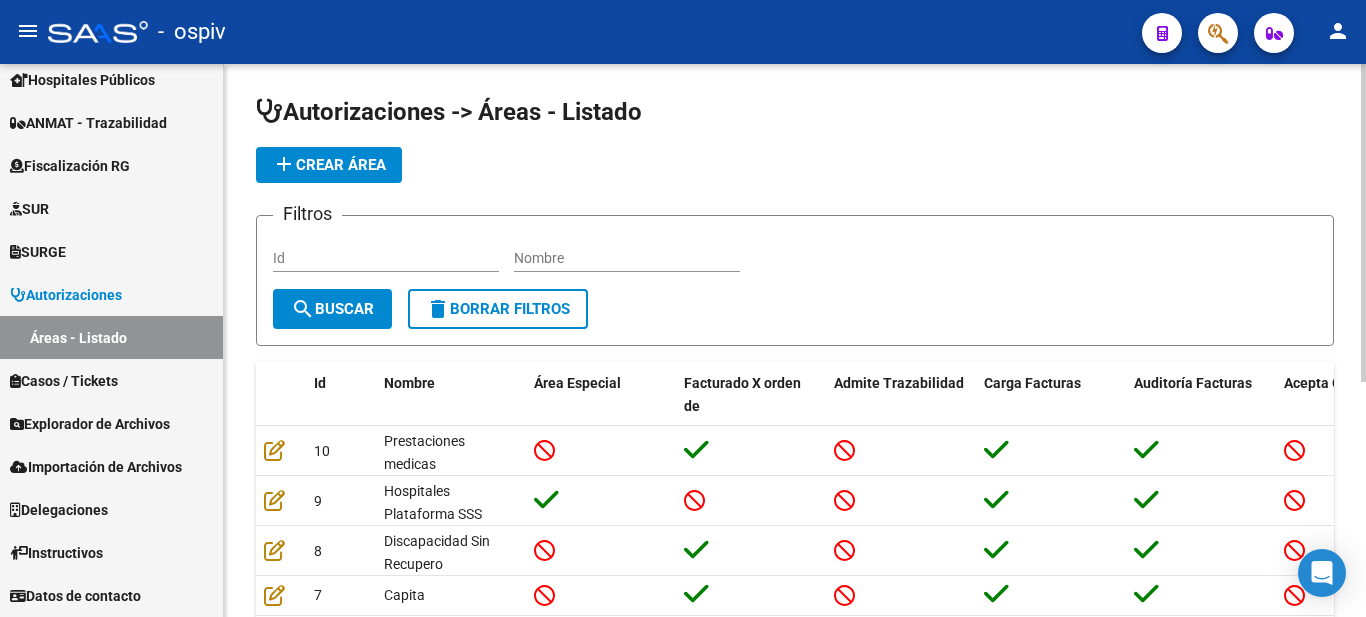 click on "Id" 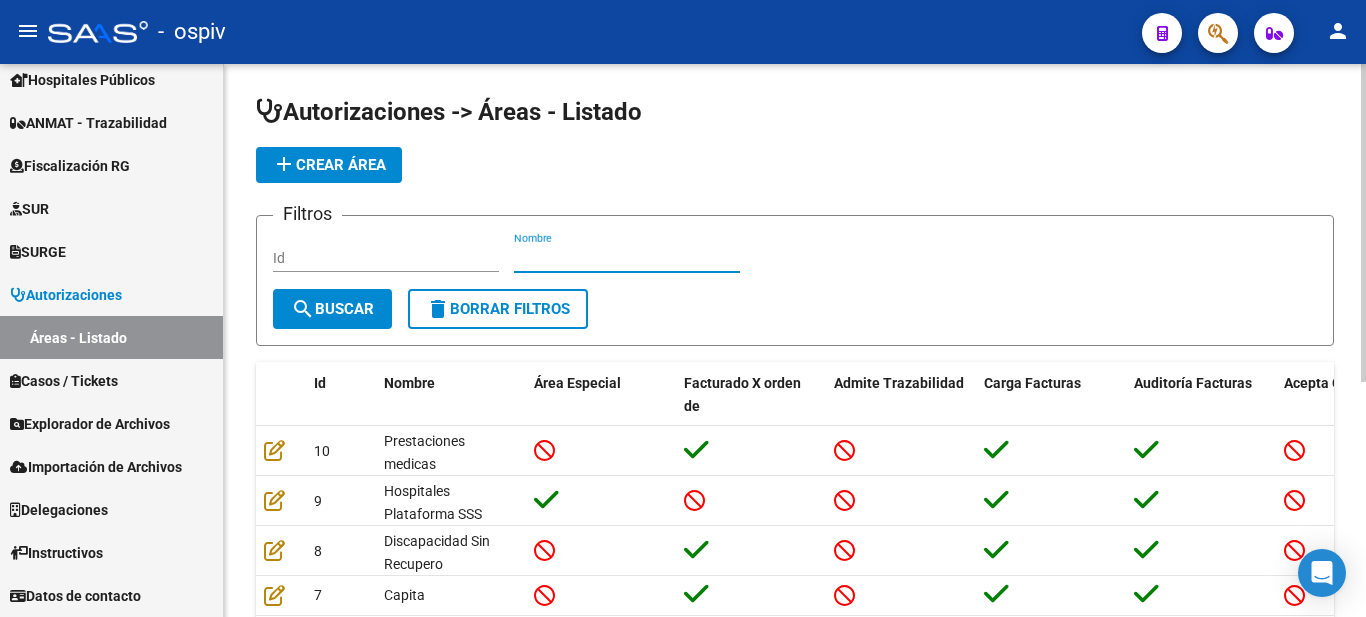 click on "Nombre" at bounding box center [627, 258] 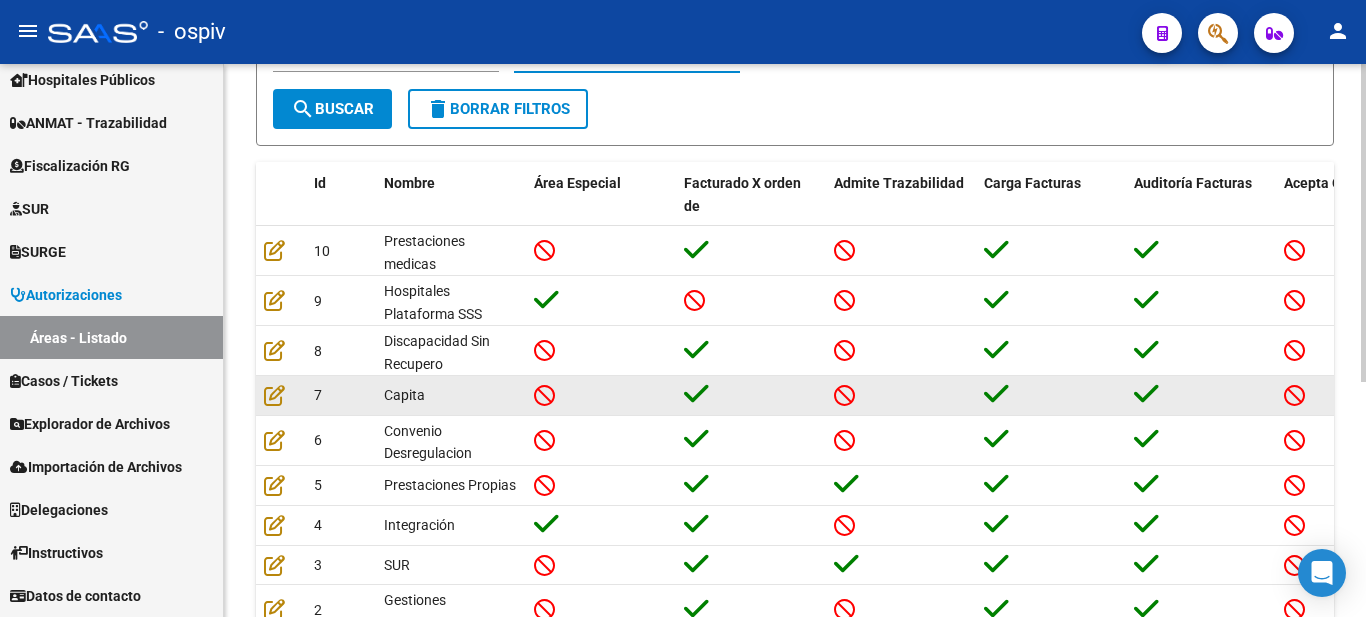 scroll, scrollTop: 300, scrollLeft: 0, axis: vertical 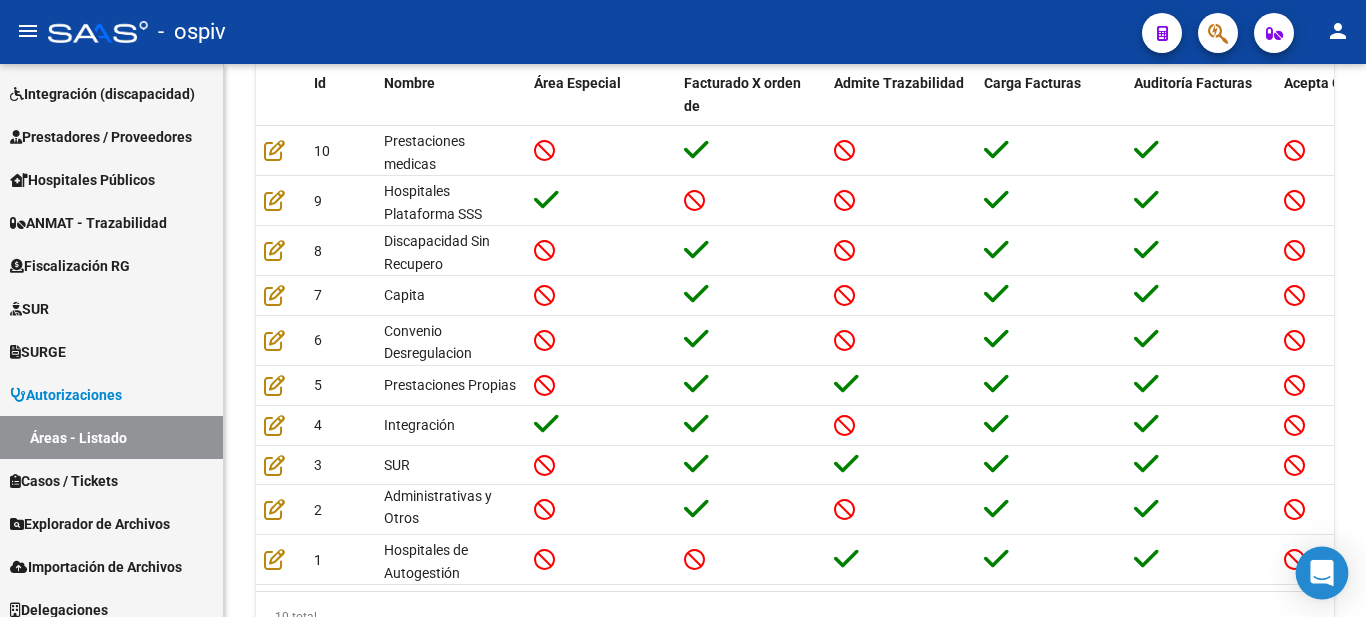 click 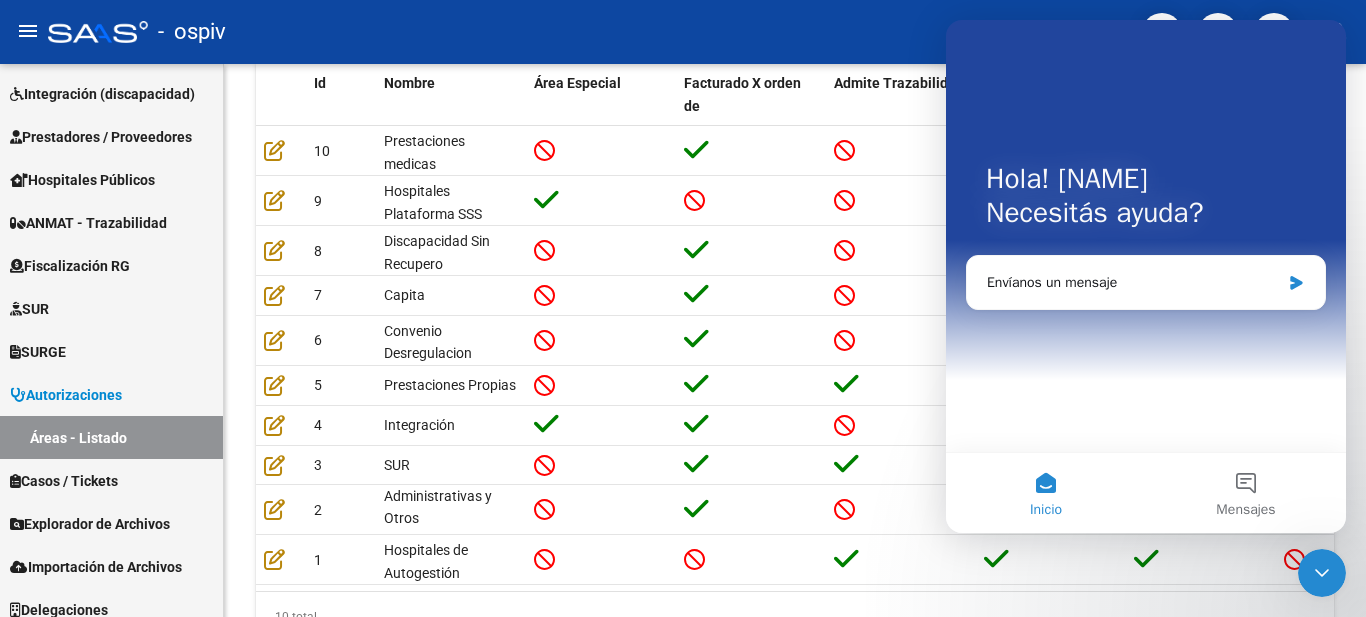 scroll, scrollTop: 0, scrollLeft: 0, axis: both 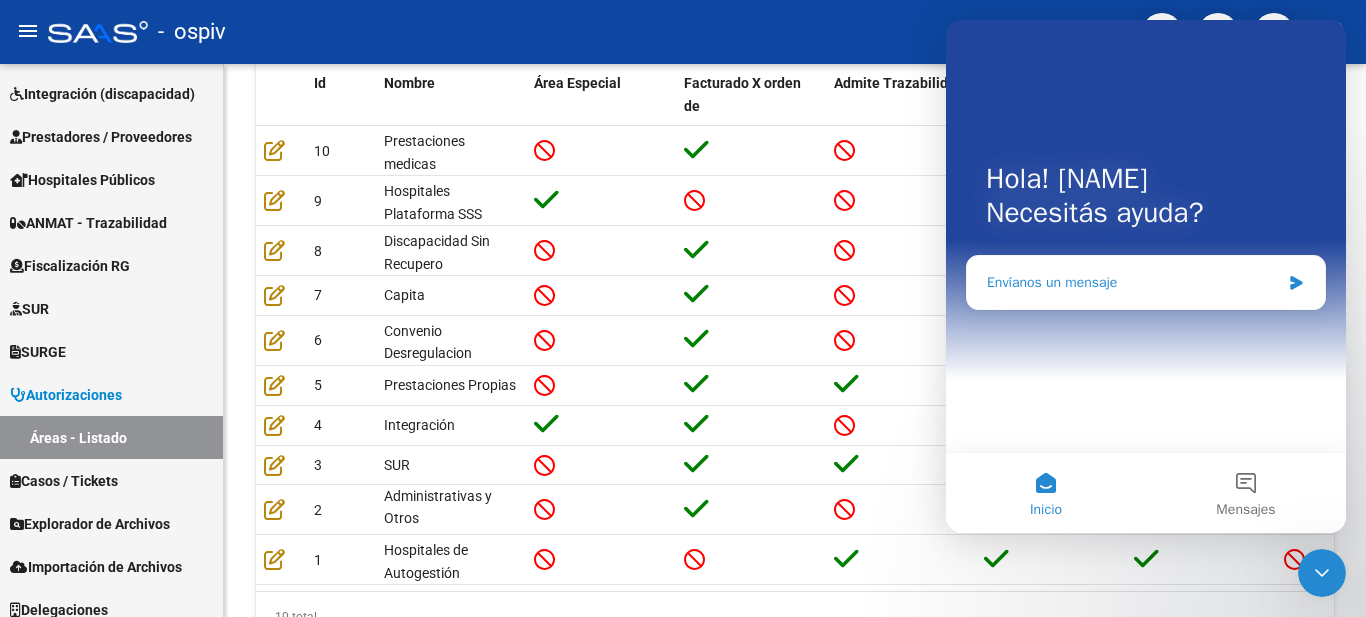 click on "Envíanos un mensaje" at bounding box center (1133, 282) 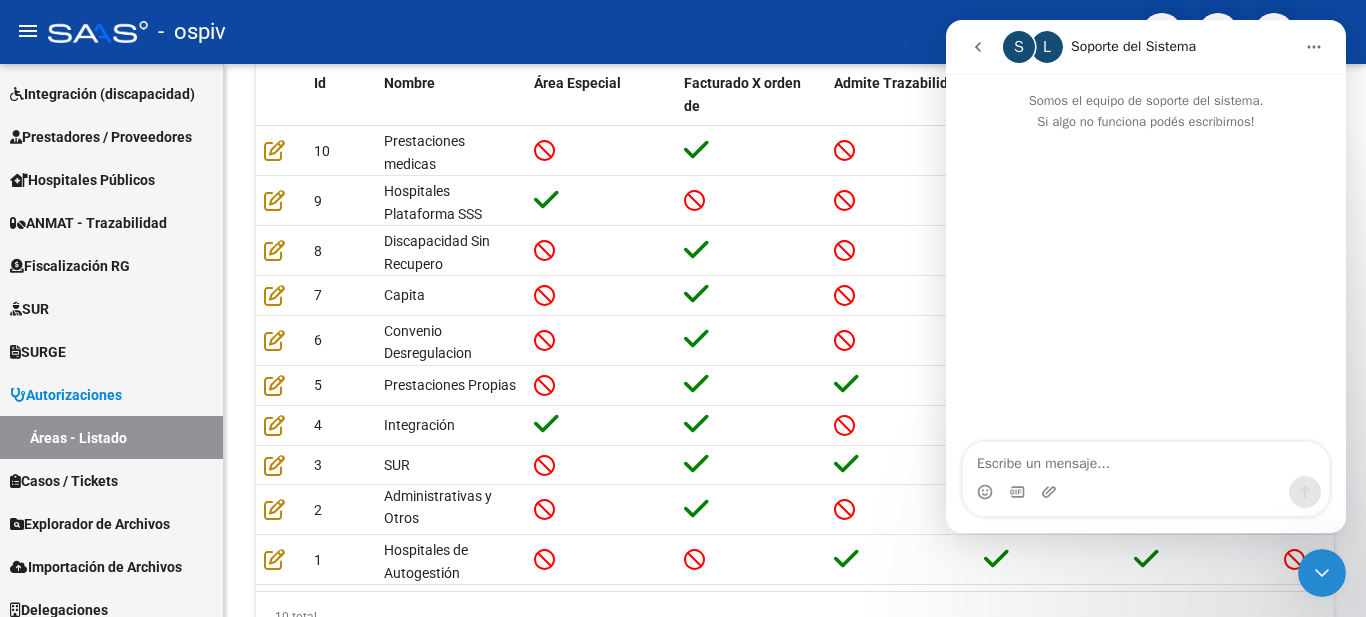 click at bounding box center [1146, 492] 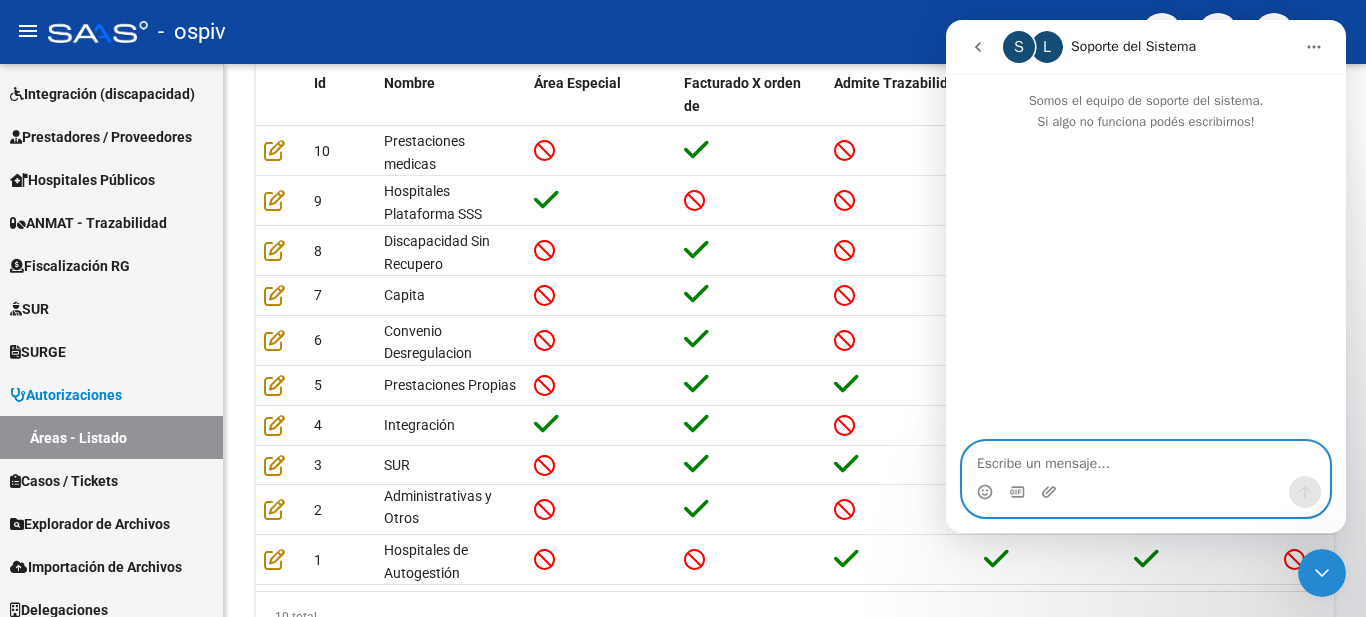 click at bounding box center [1146, 459] 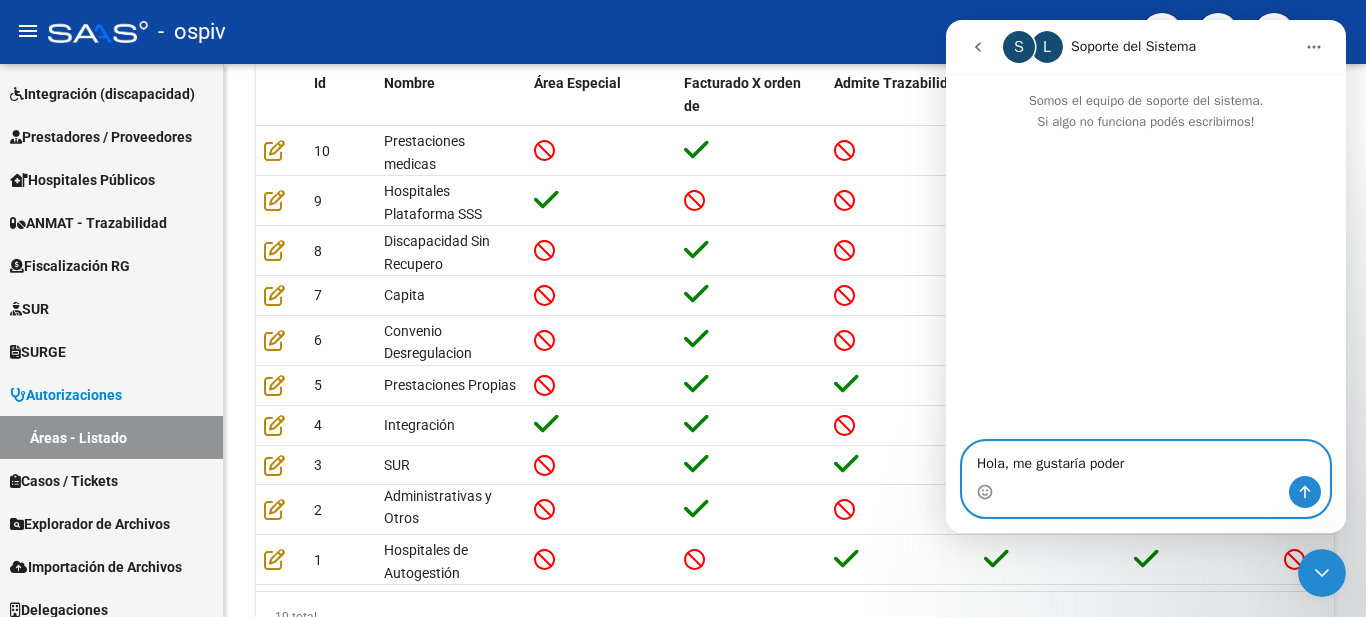 click on "Hola, me gustaría poder" at bounding box center [1146, 459] 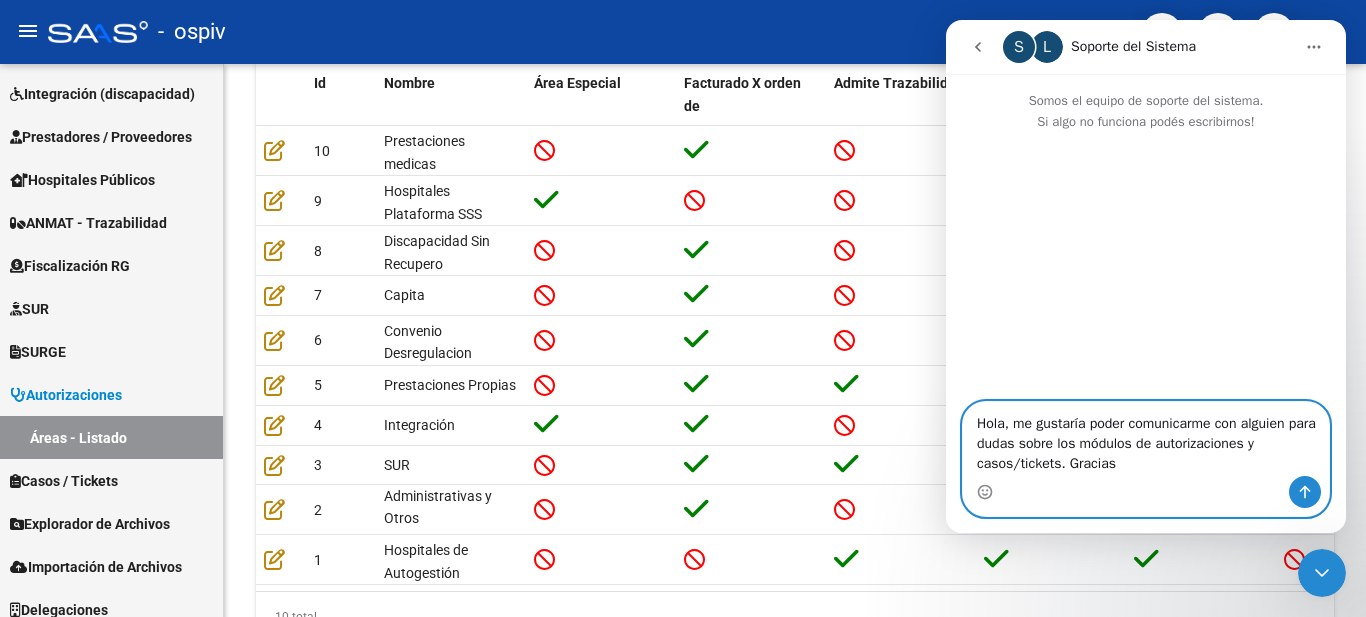 type on "Hola, me gustaría poder comunicarme con alguien para dudas sobre los módulos de autorizaciones y casos/tickets. Gracias!" 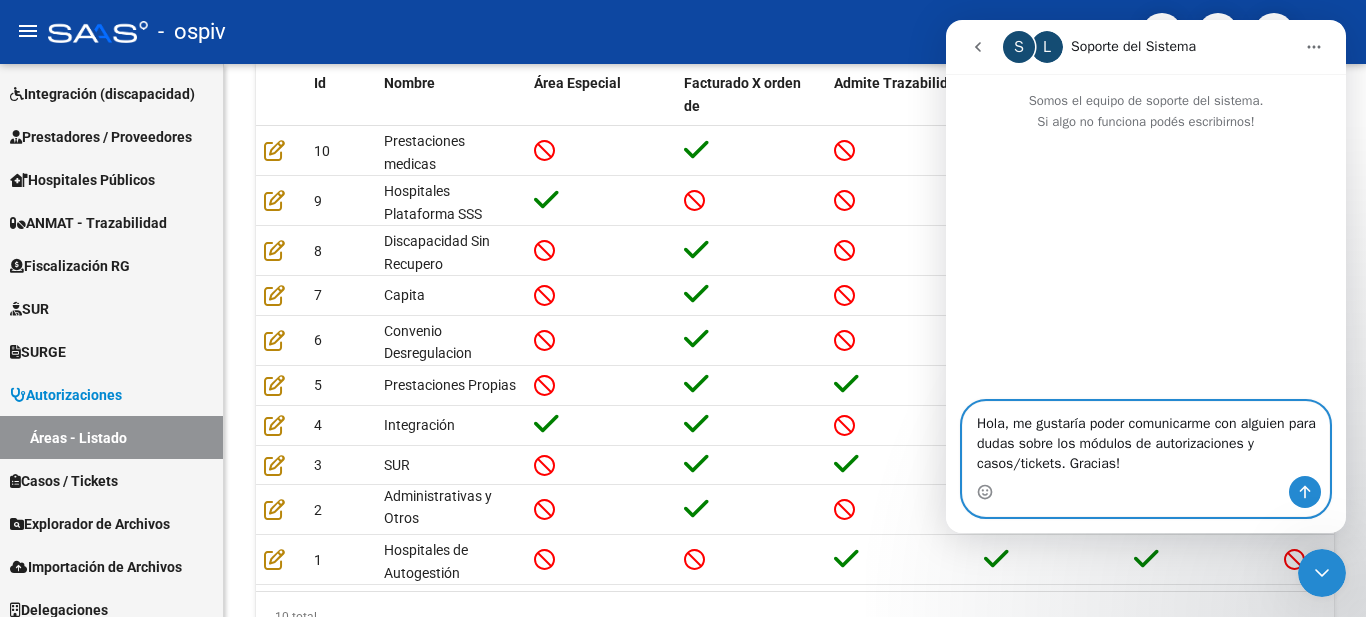 type 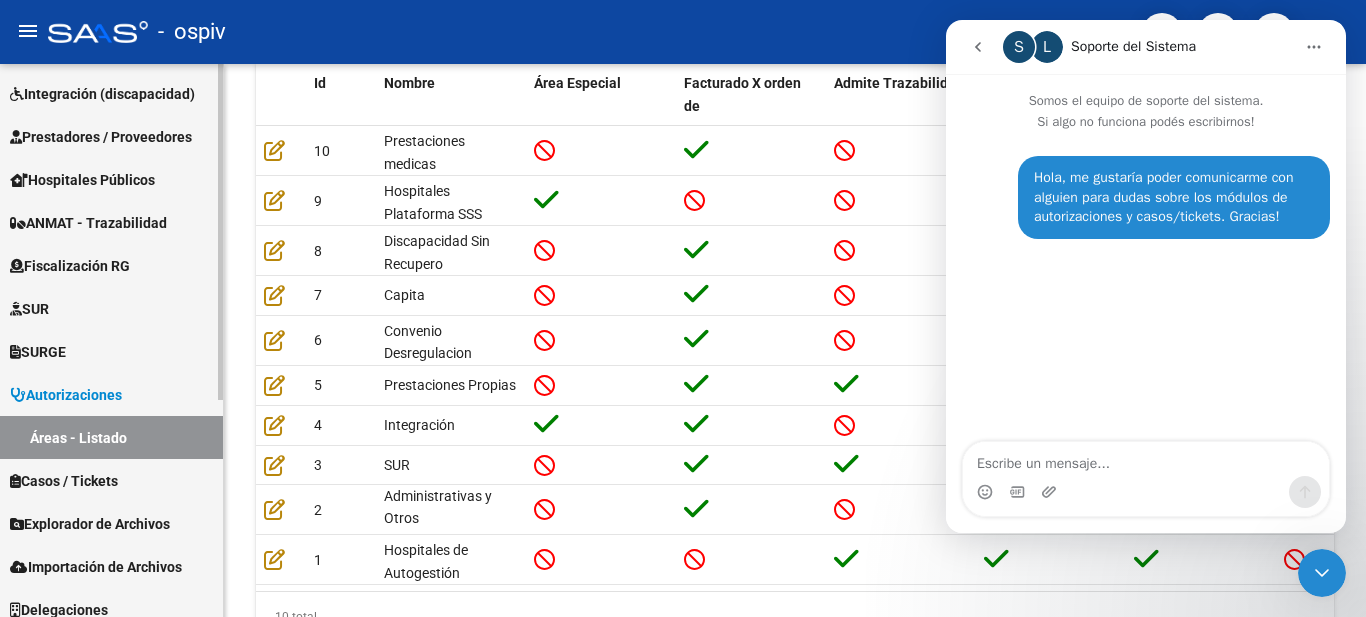 scroll, scrollTop: 358, scrollLeft: 0, axis: vertical 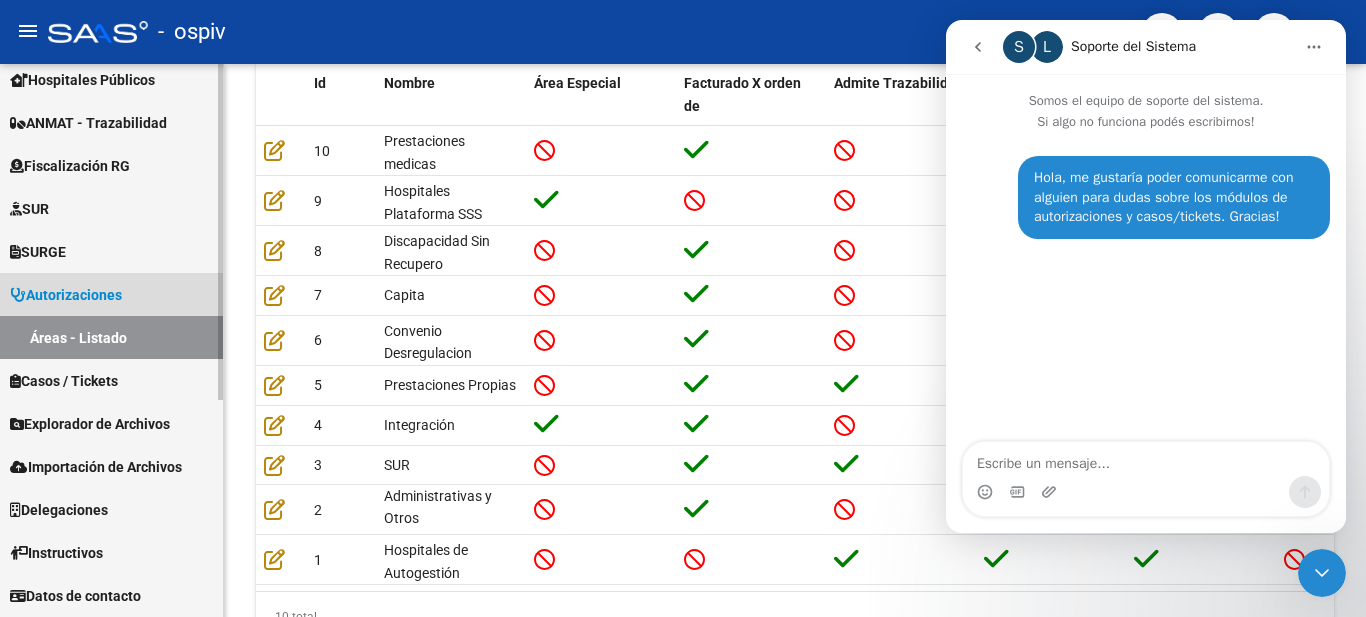 click on "Áreas - Listado" at bounding box center (111, 337) 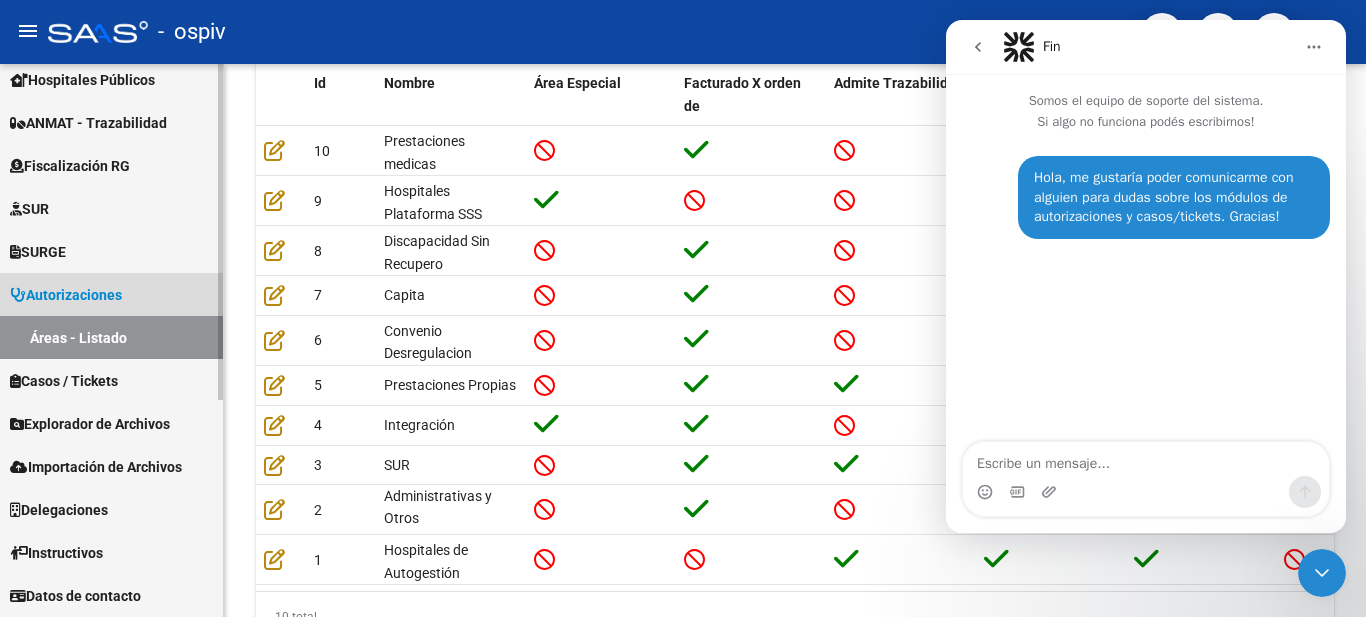 click on "Autorizaciones" at bounding box center (66, 295) 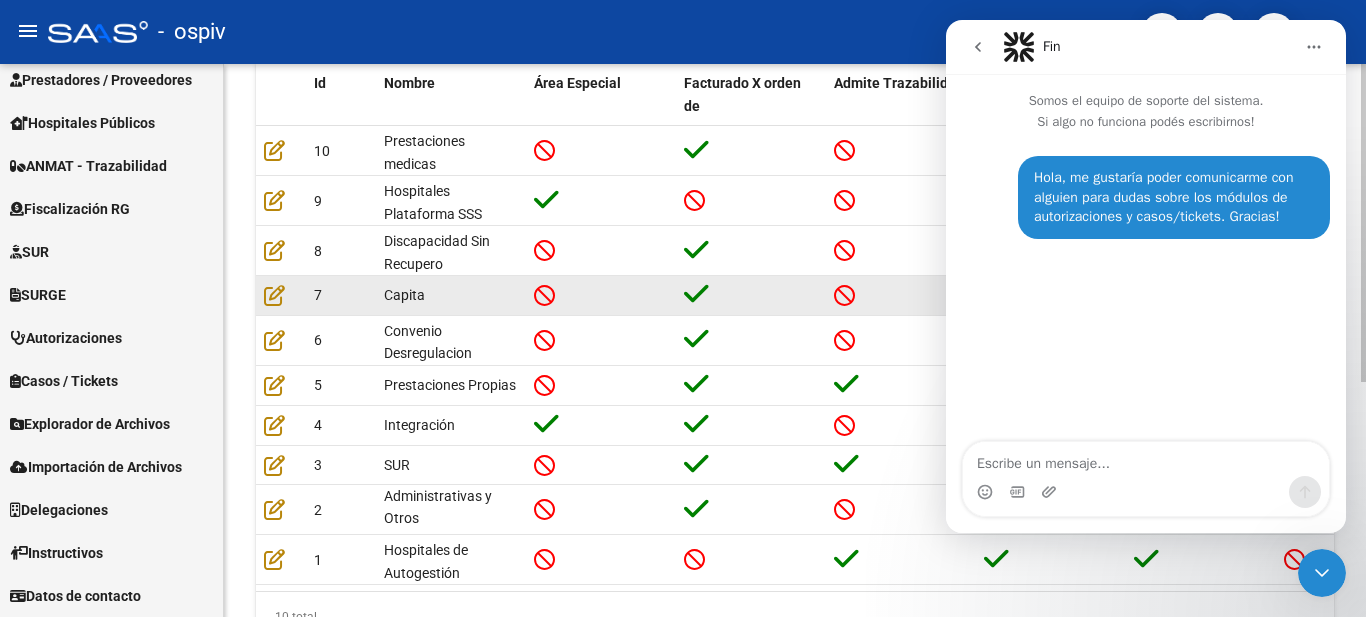 scroll, scrollTop: 315, scrollLeft: 0, axis: vertical 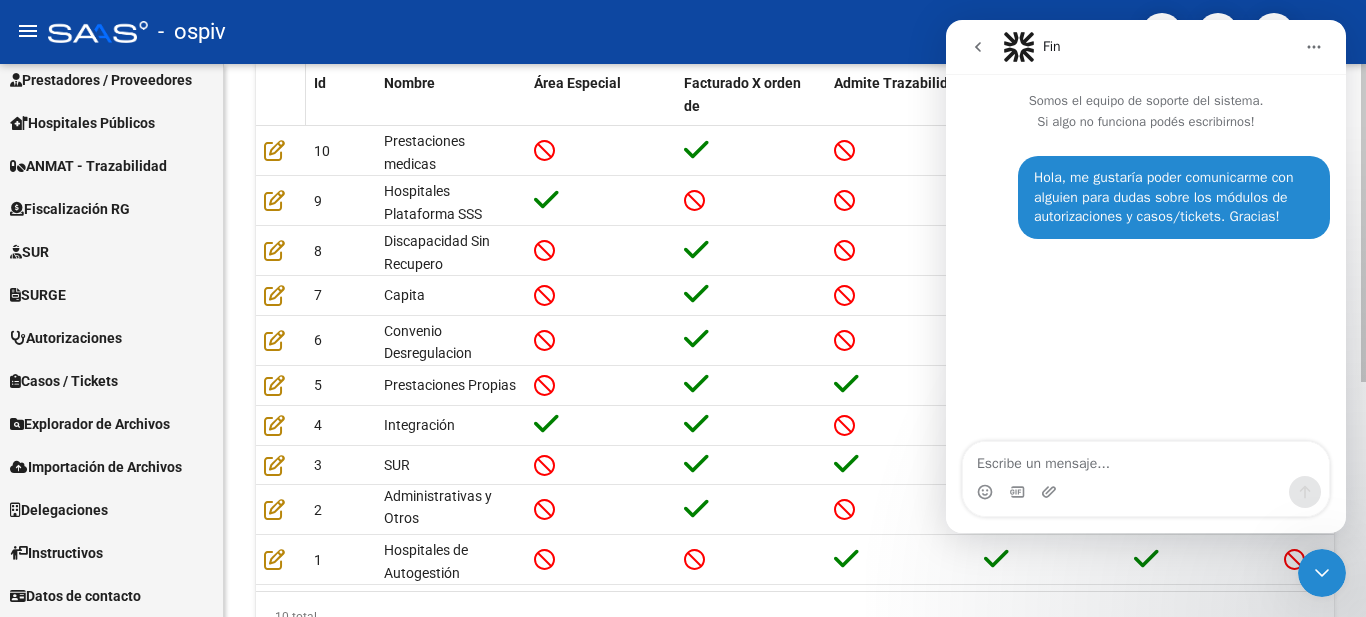 click 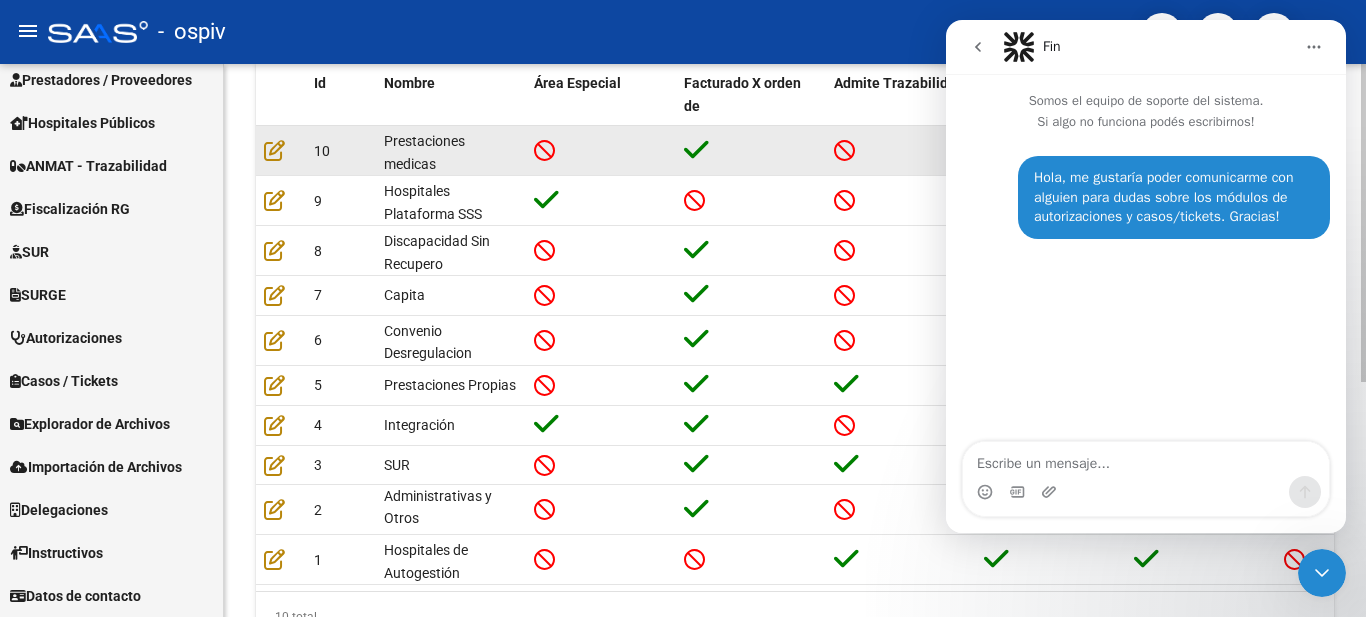 scroll, scrollTop: 409, scrollLeft: 0, axis: vertical 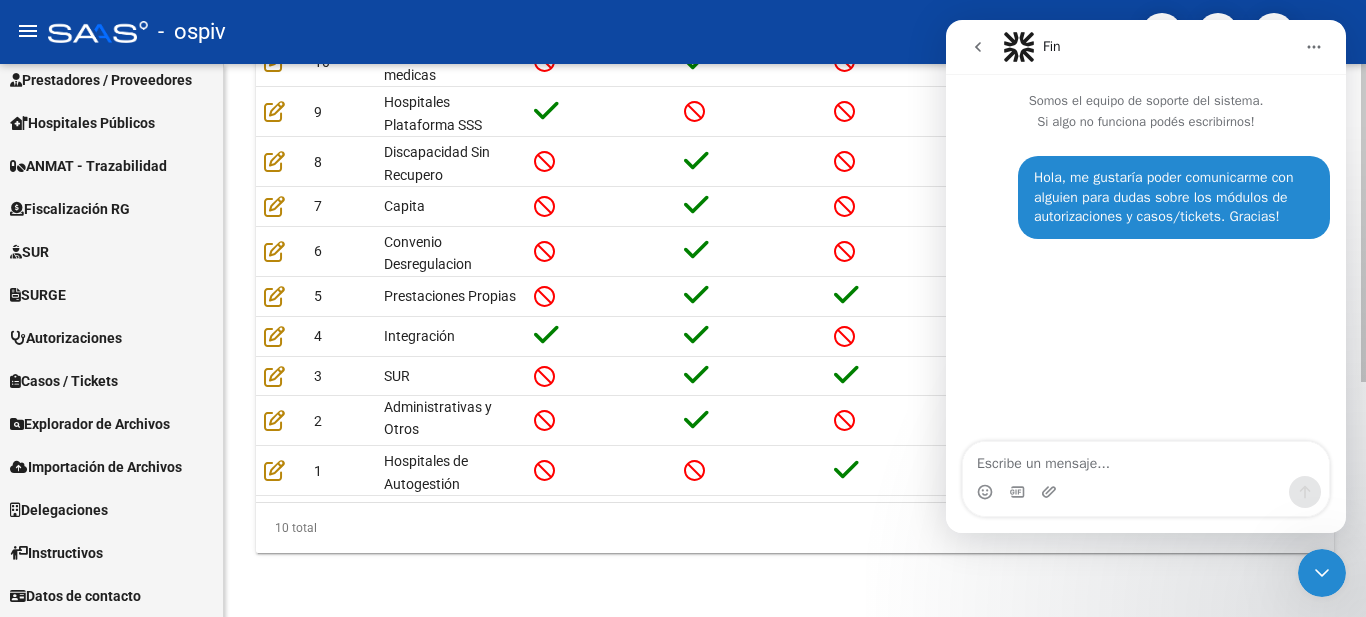 click on "Autorizaciones -> Áreas - Listado add Crear Área
Filtros Id Nombre search Buscar delete Borrar Filtros Id Nombre Área Especial Facturado X orden de Admite Trazabilidad Carga Facturas Auditoría Facturas Acepta CUIL OC Pedido Externo (wapp) 10 Prestaciones medicas 9 Hospitales Plataforma SSS 8 Discapacidad Sin Recupero 7 Capita 6 Convenio Desregulacion 5 Prestaciones Propias 4 Integración 3 SUR 2 Gestiones Administrativas y Otros 1 Hospitales de Autogestión 10 total 1" 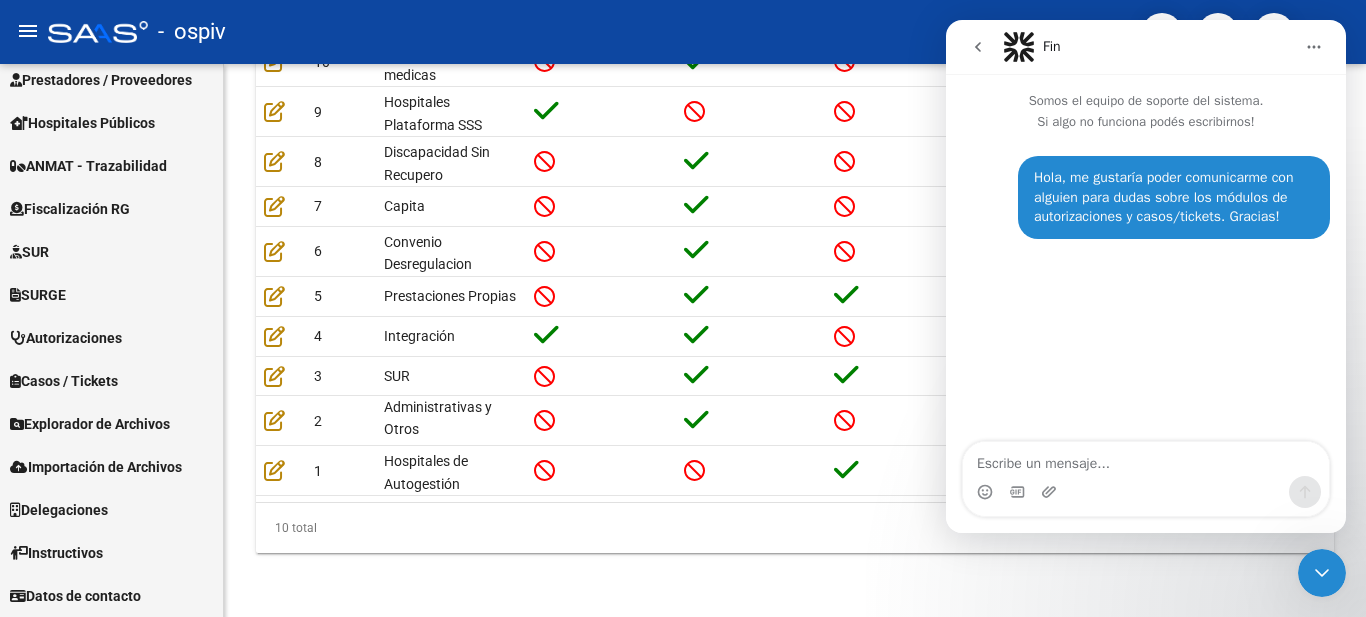 click 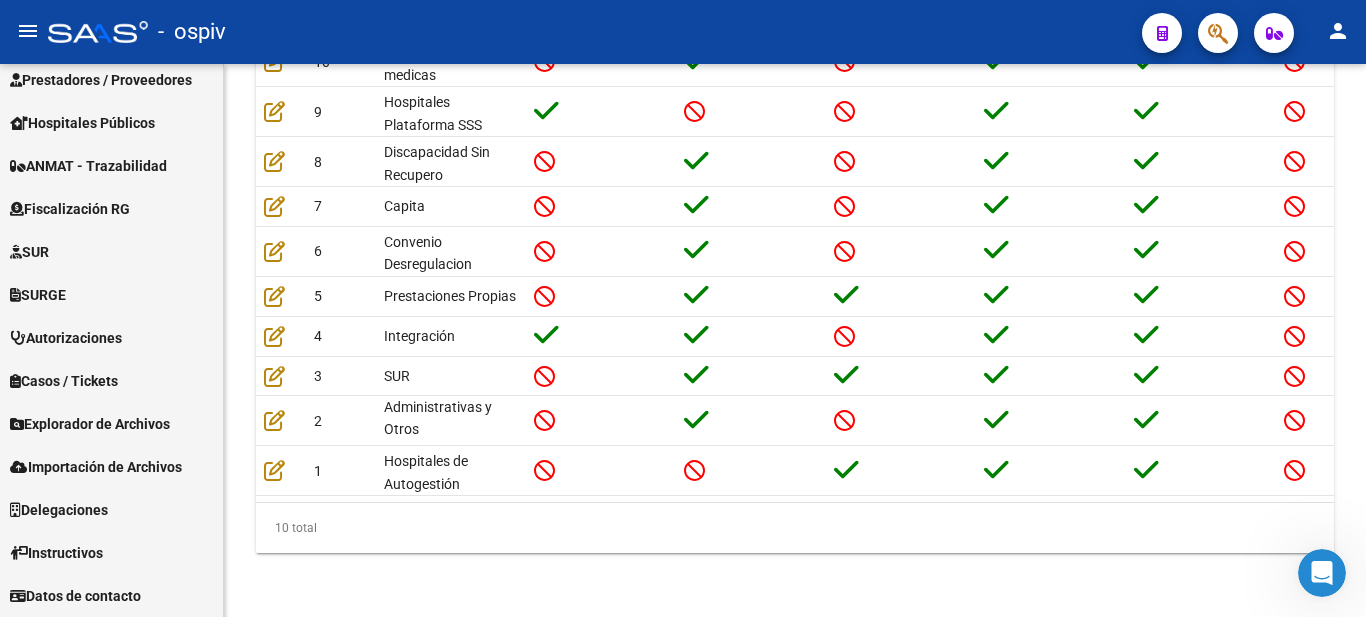 scroll, scrollTop: 0, scrollLeft: 0, axis: both 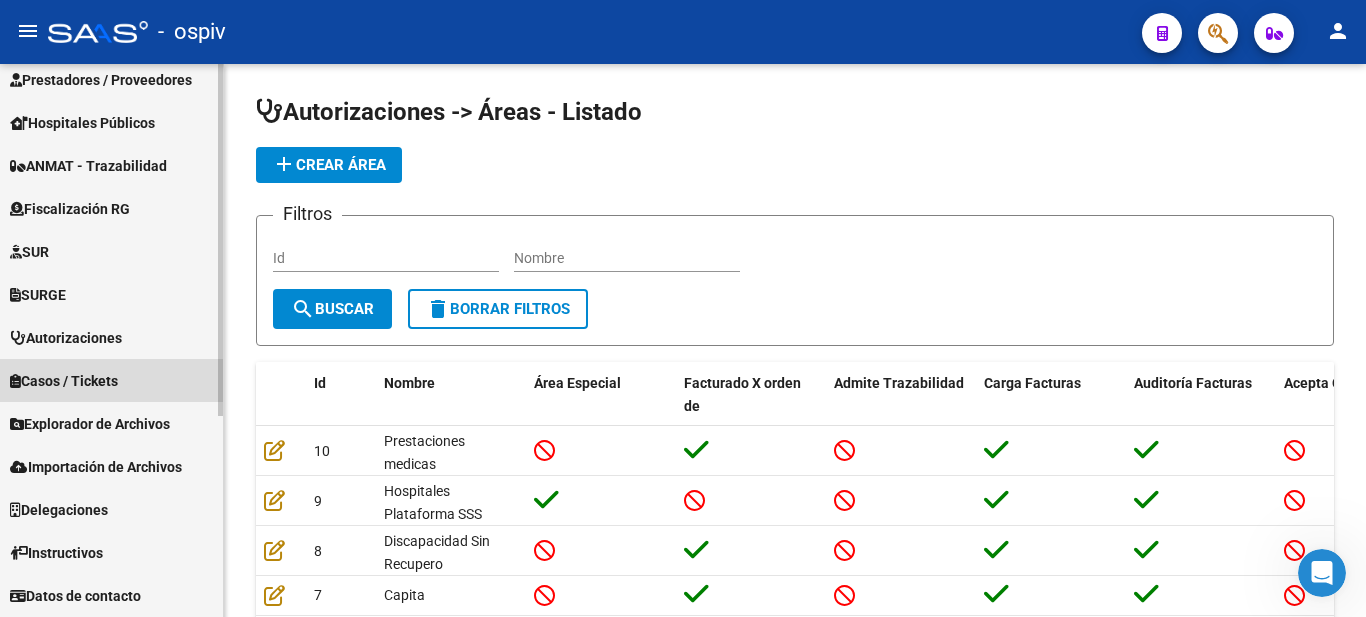 click on "Casos / Tickets" at bounding box center [64, 381] 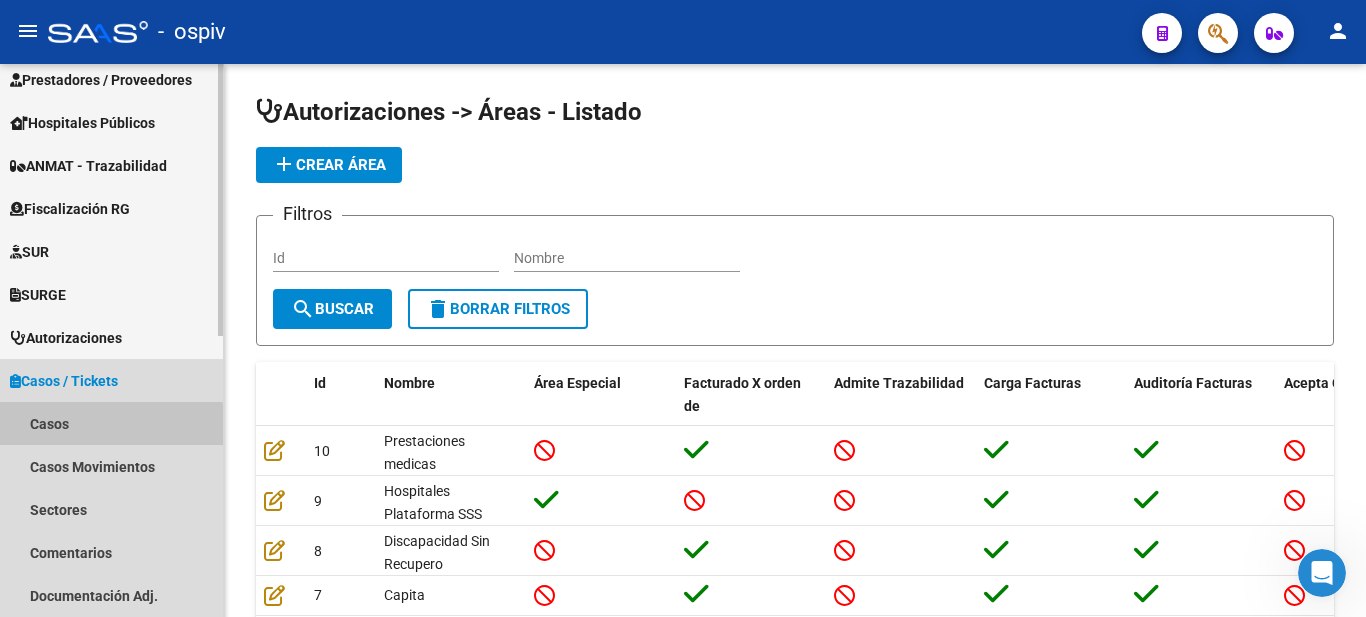 click on "Casos" at bounding box center (111, 423) 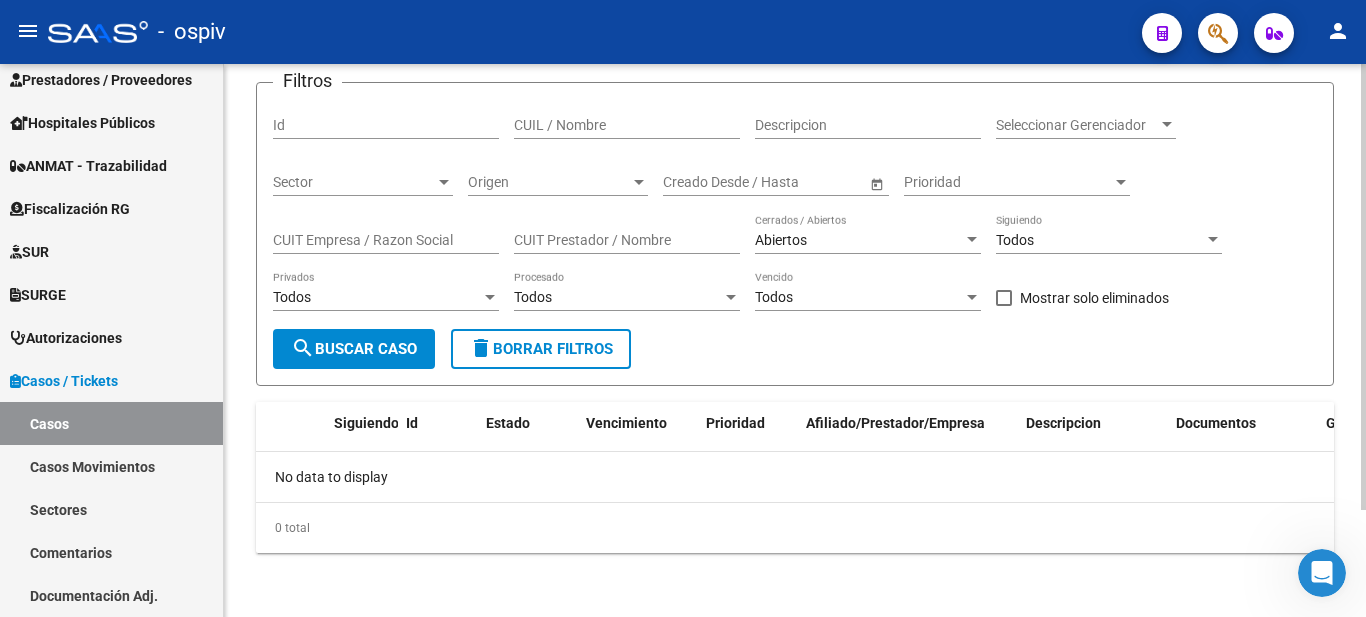 scroll, scrollTop: 0, scrollLeft: 0, axis: both 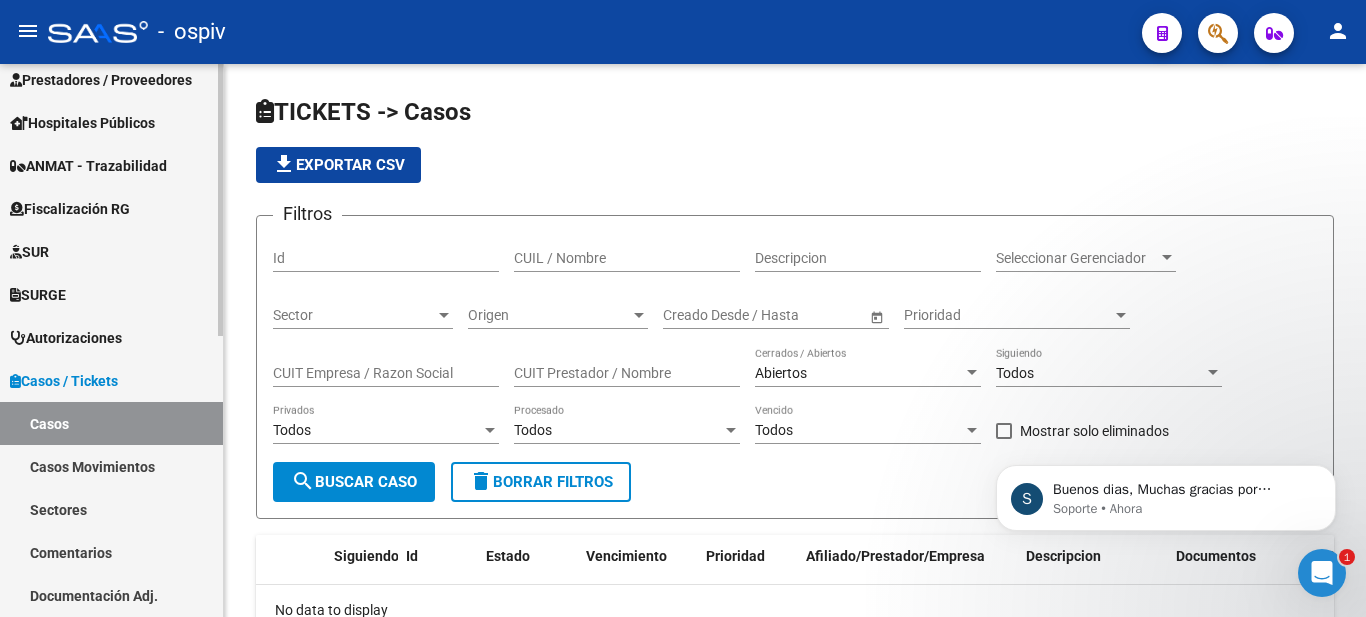 click on "Autorizaciones" at bounding box center (66, 338) 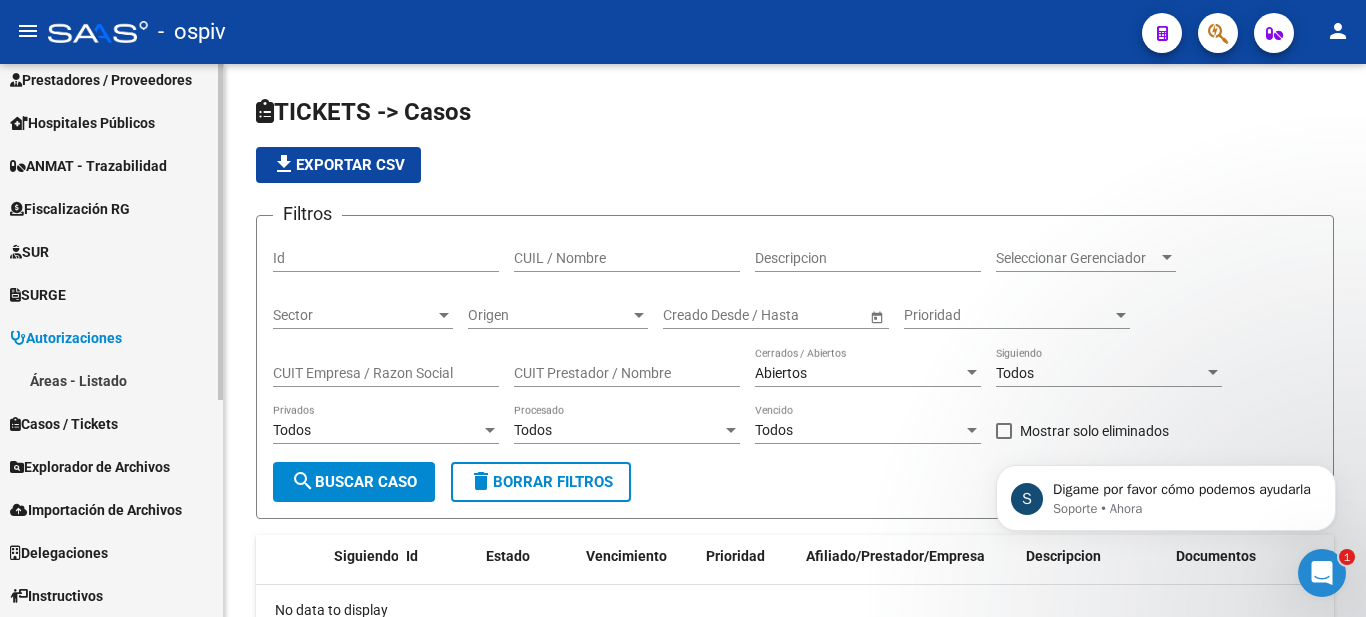 scroll, scrollTop: 0, scrollLeft: 0, axis: both 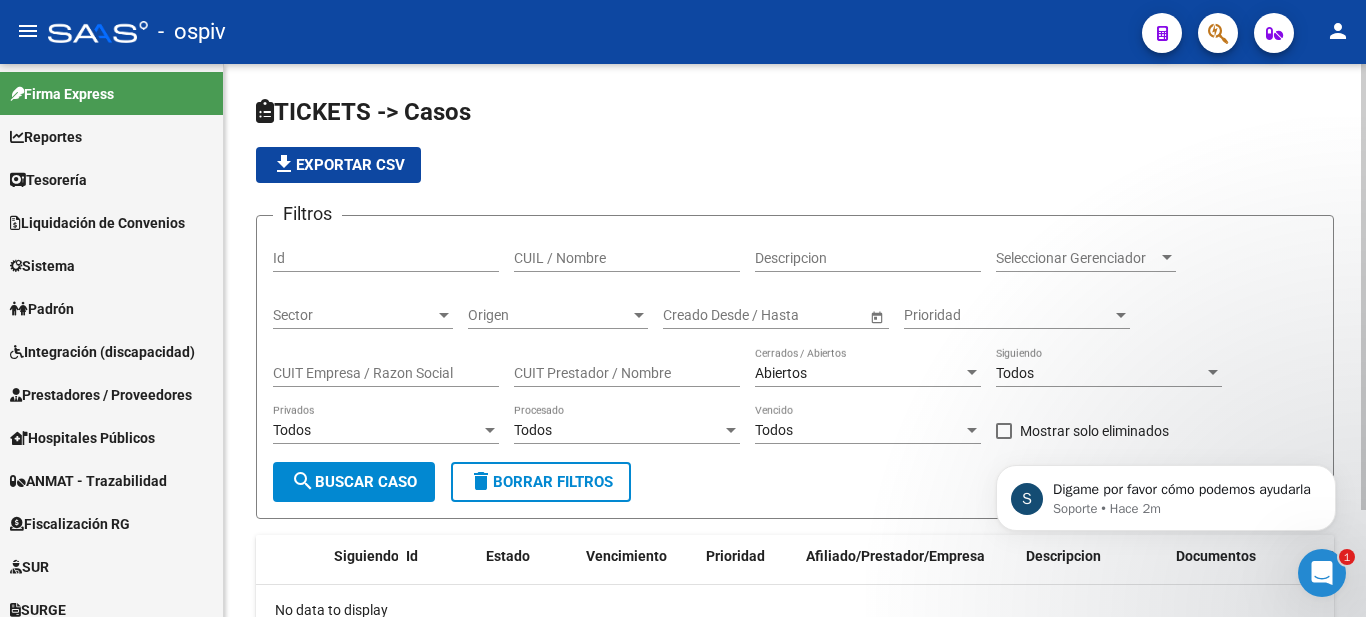 click on "Seleccionar Gerenciador" at bounding box center [1077, 258] 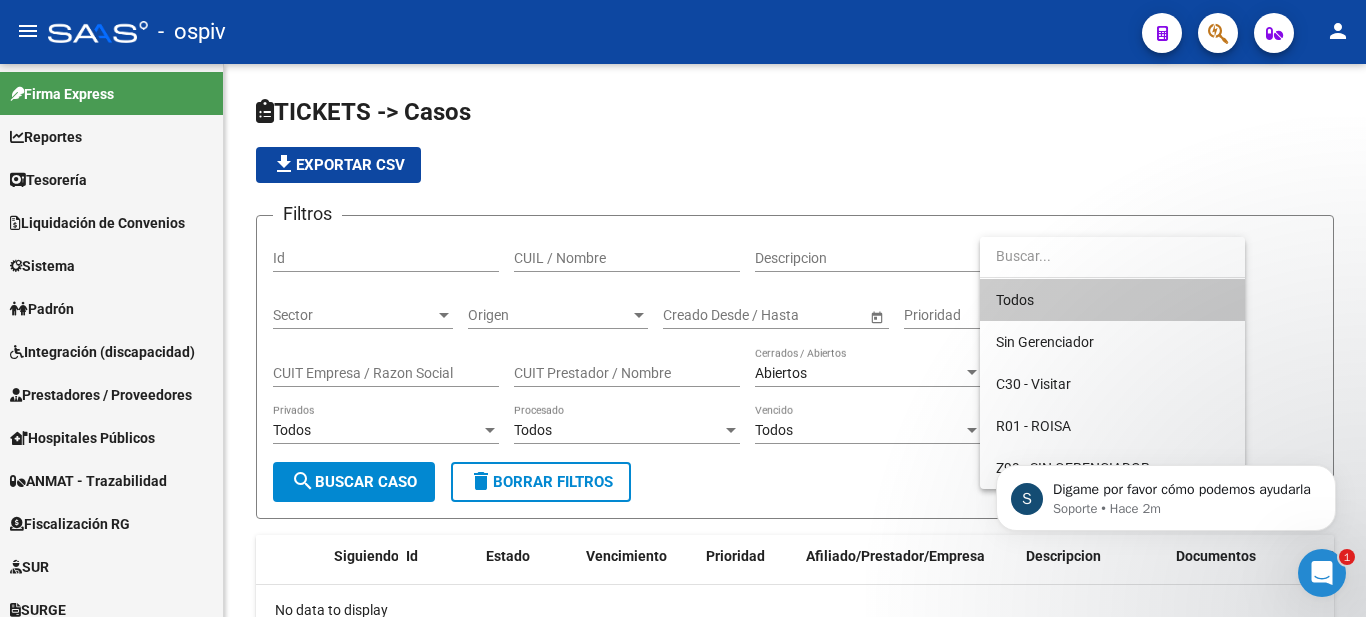 click at bounding box center [683, 308] 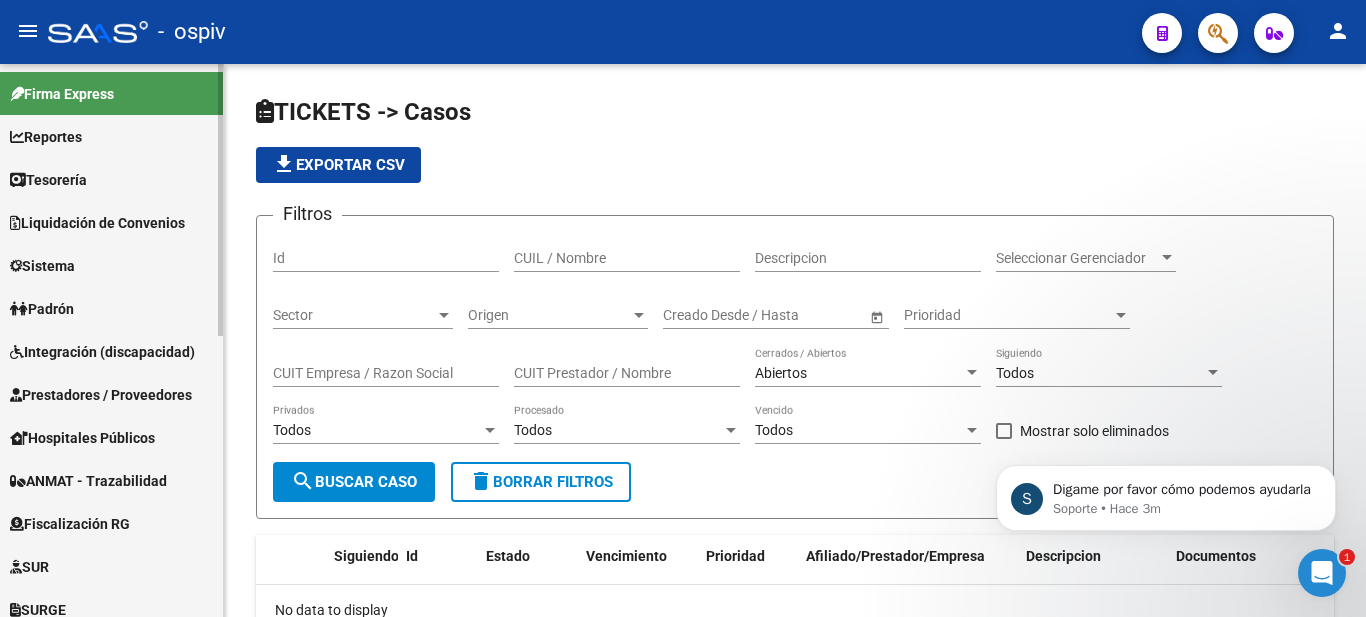 scroll, scrollTop: 400, scrollLeft: 0, axis: vertical 